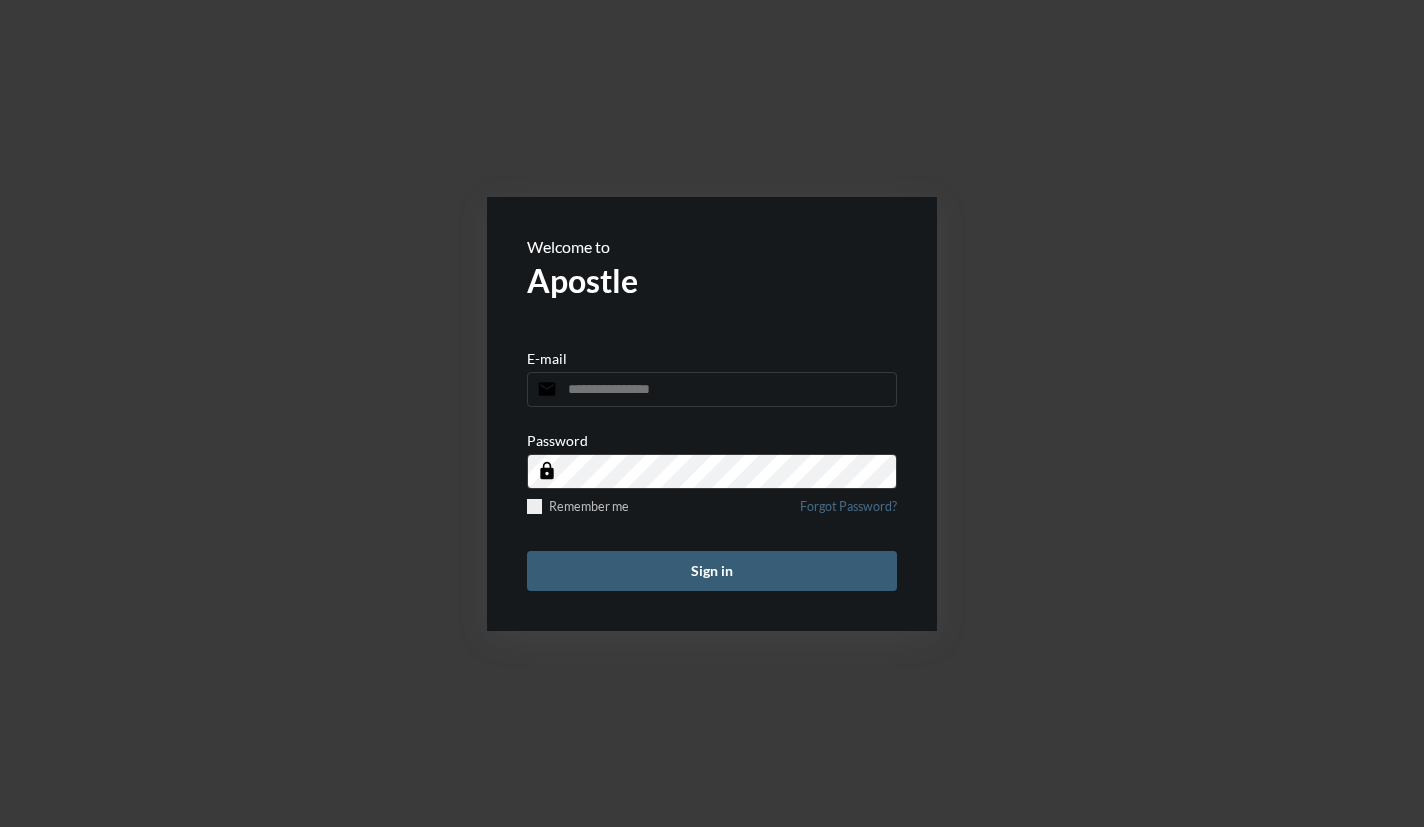 scroll, scrollTop: 0, scrollLeft: 0, axis: both 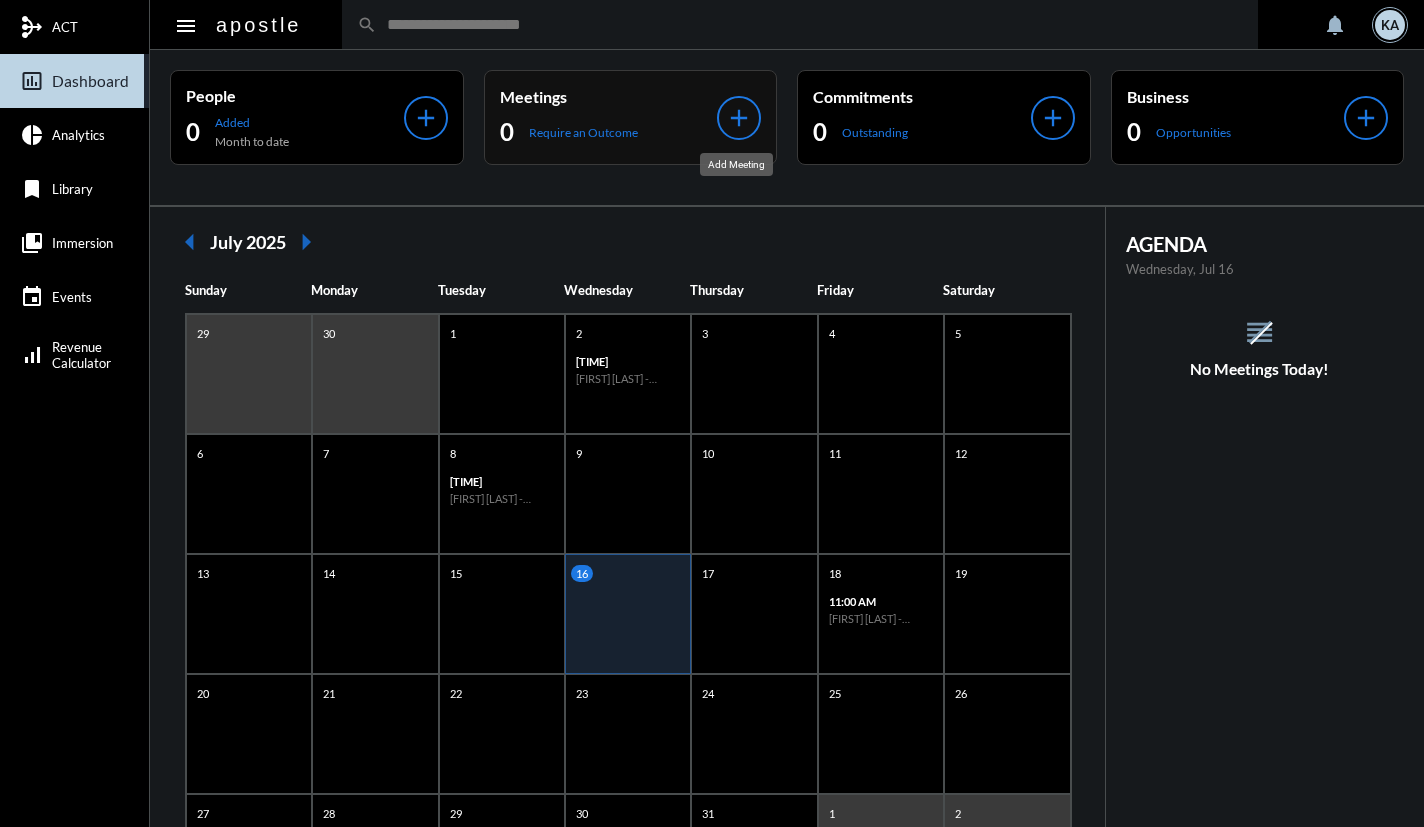 click on "add" 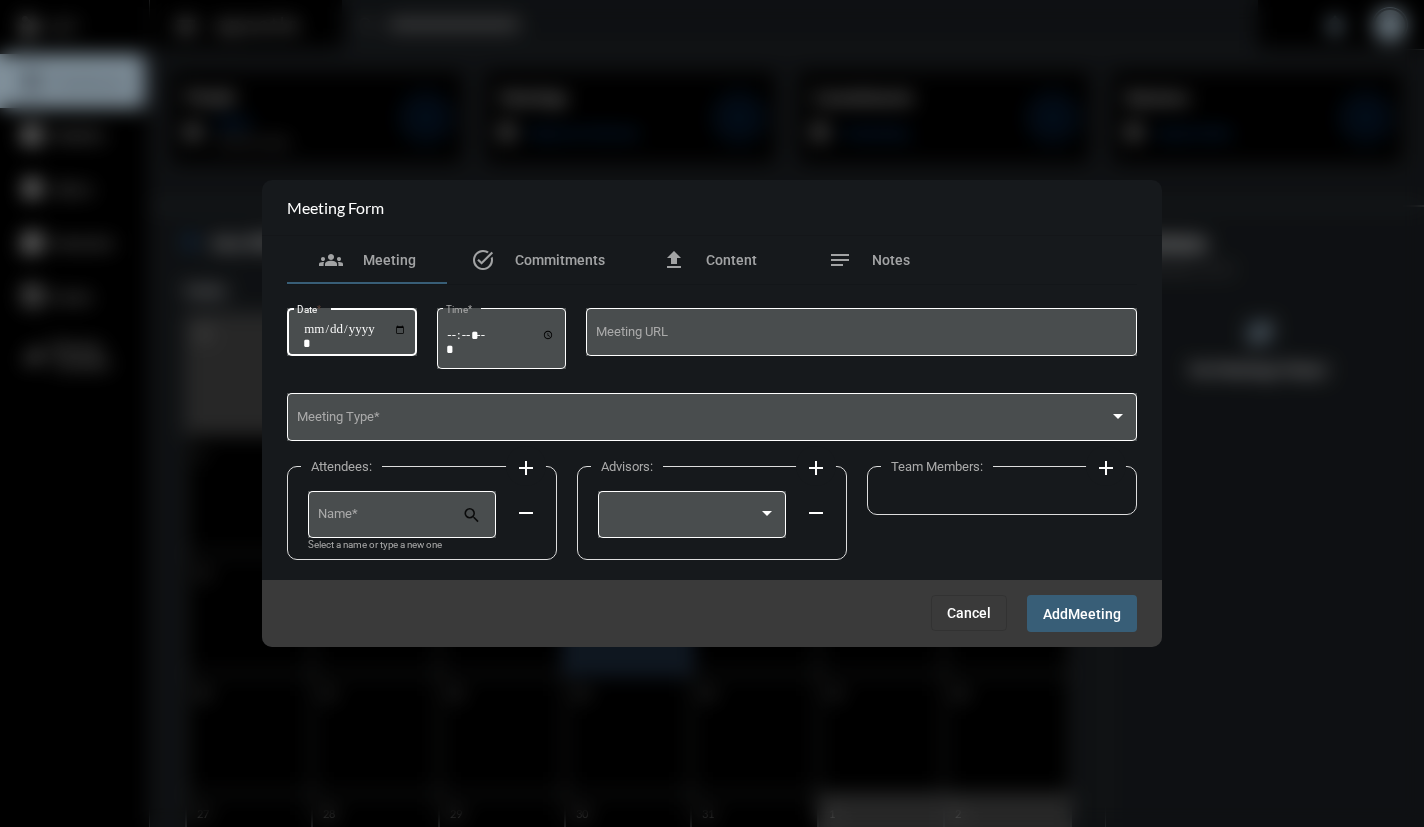 click on "Date  *" at bounding box center [355, 336] 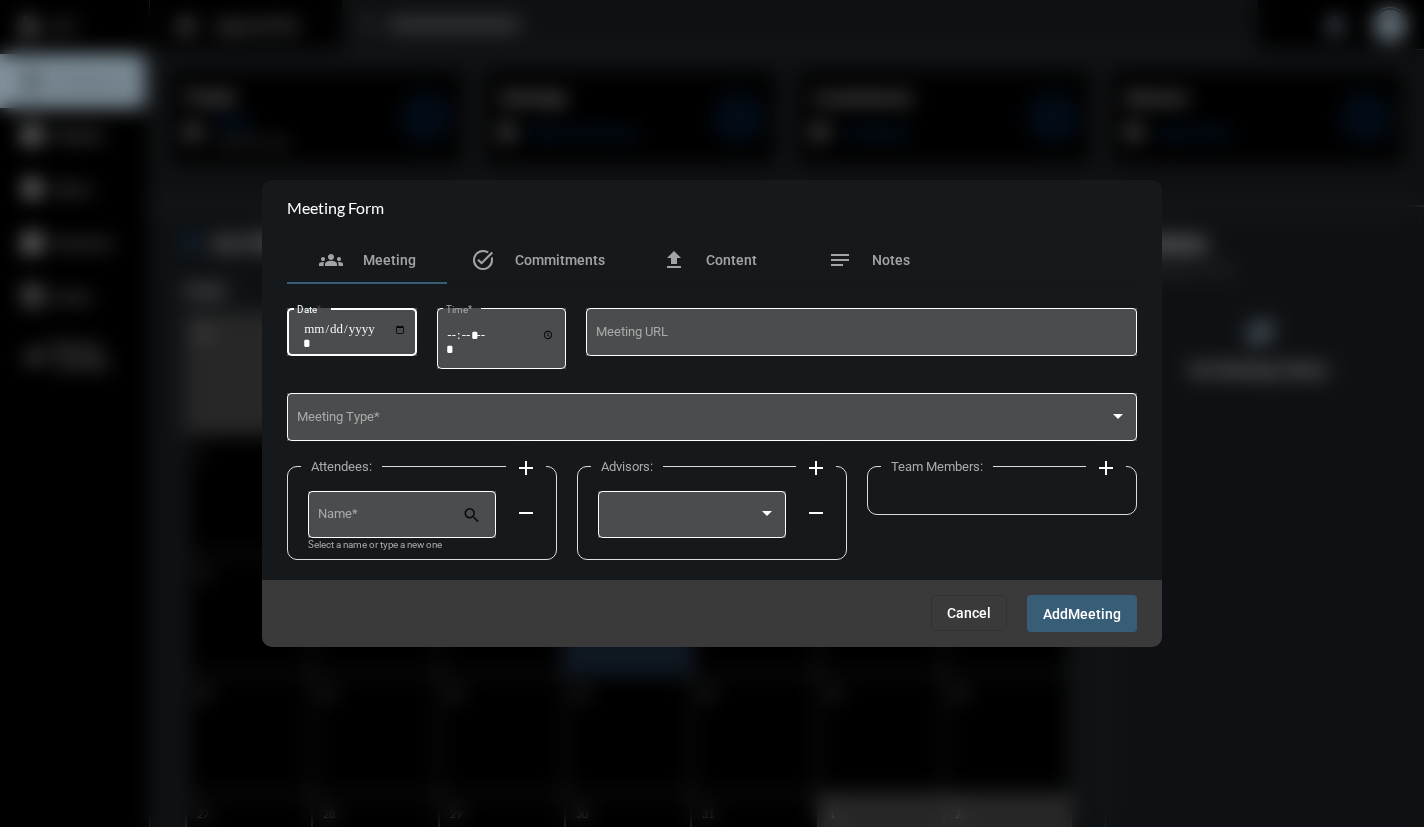 type on "**********" 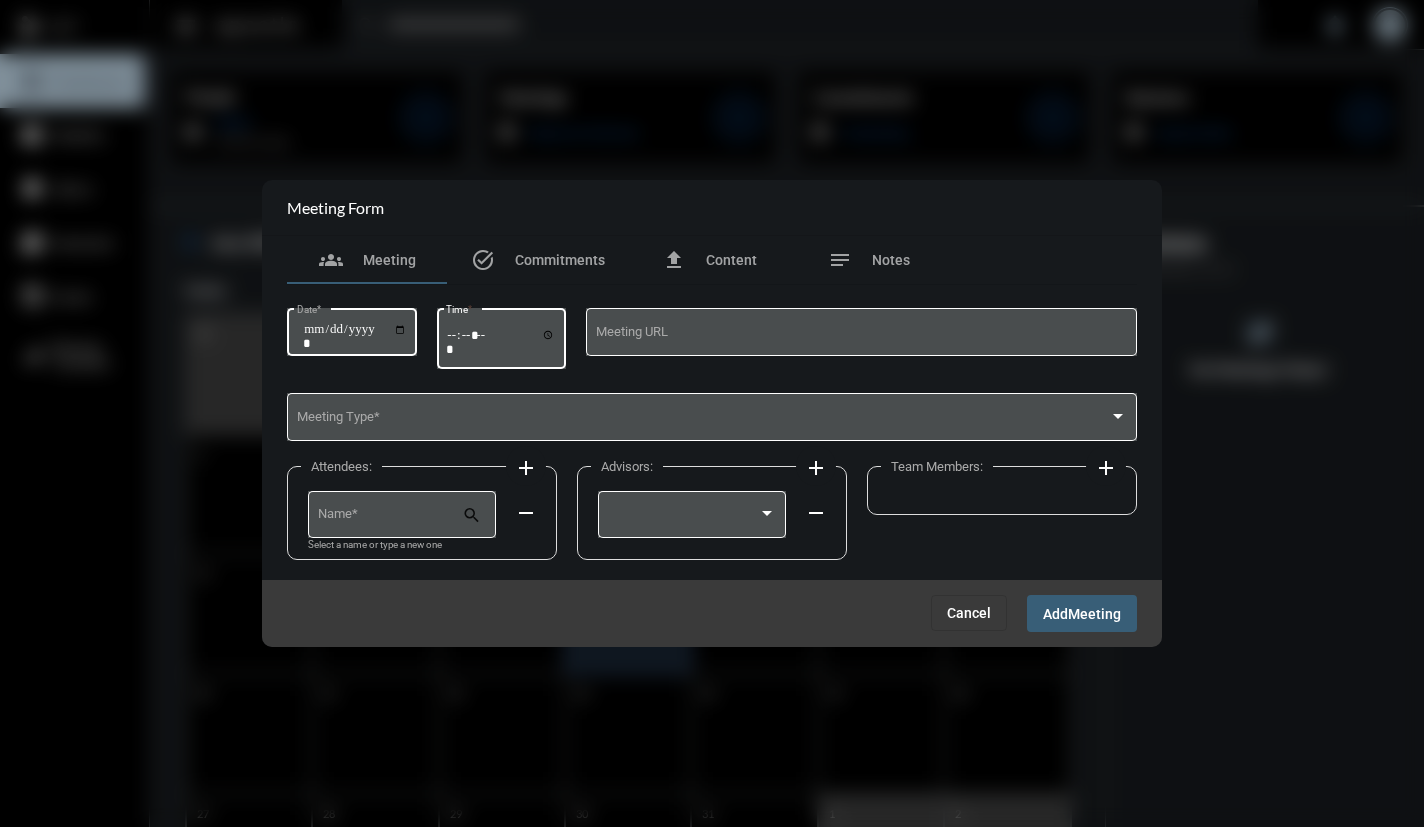 type on "*****" 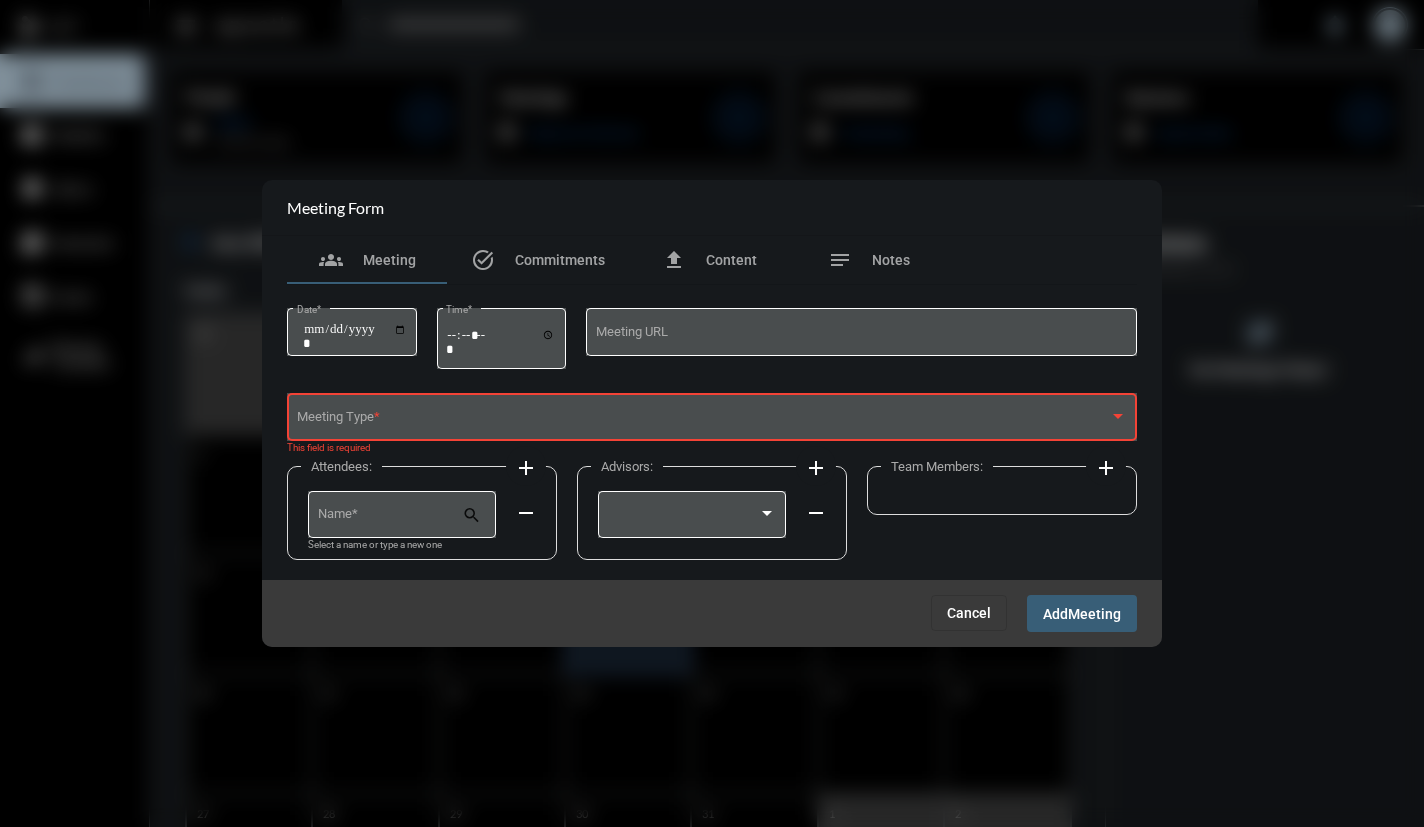 click on "Meeting Type  *" at bounding box center (712, 415) 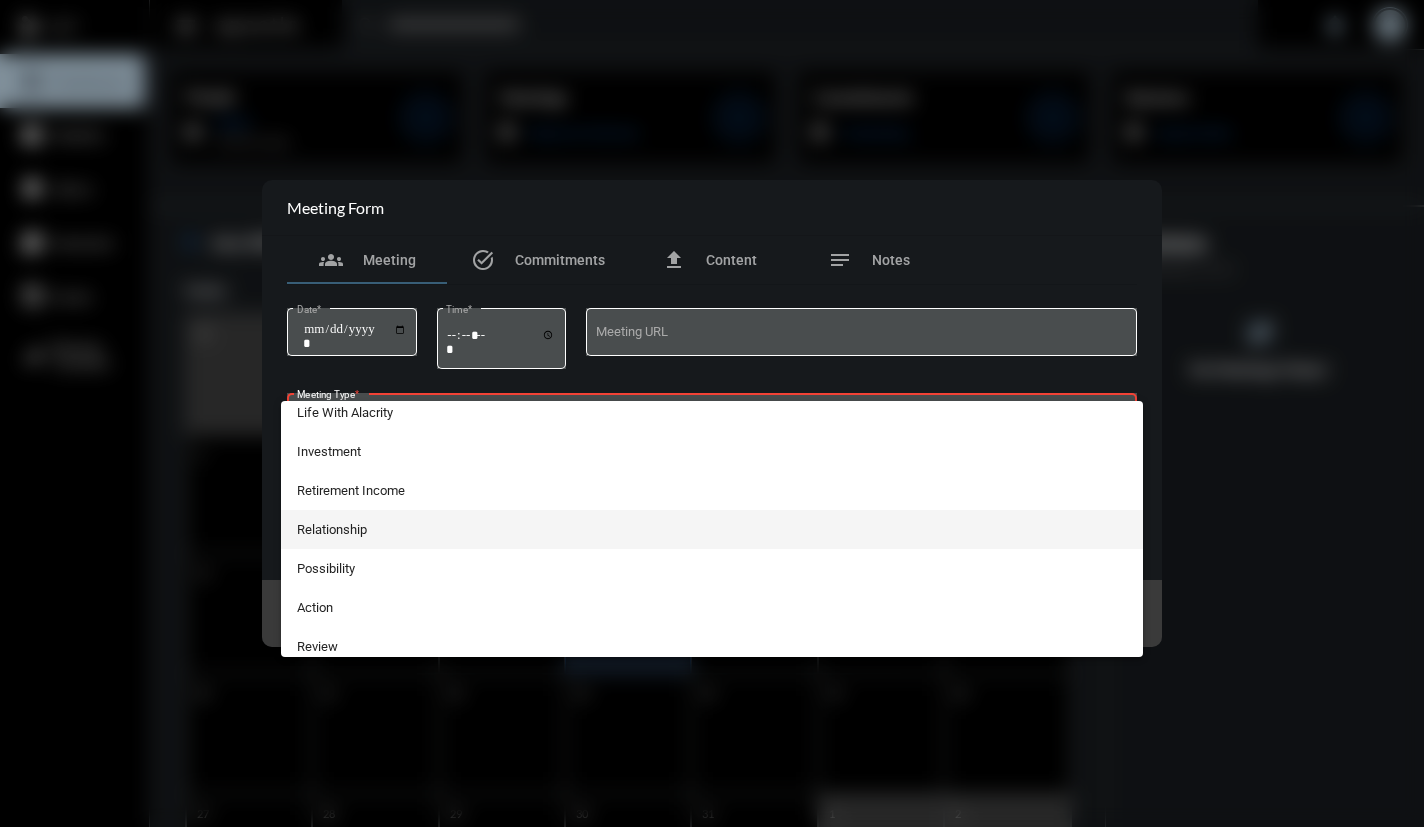 scroll, scrollTop: 400, scrollLeft: 0, axis: vertical 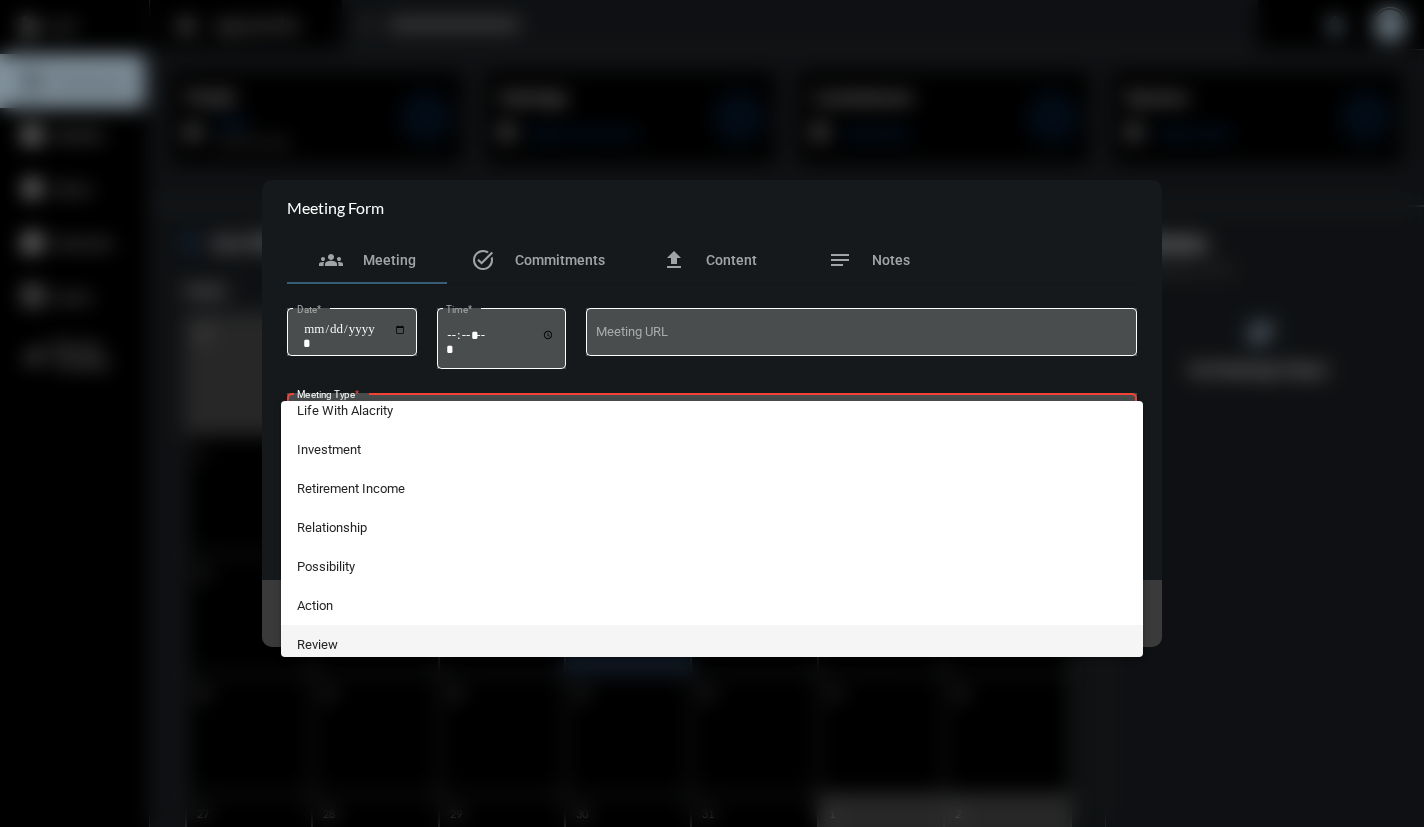 click on "Review" at bounding box center [712, 644] 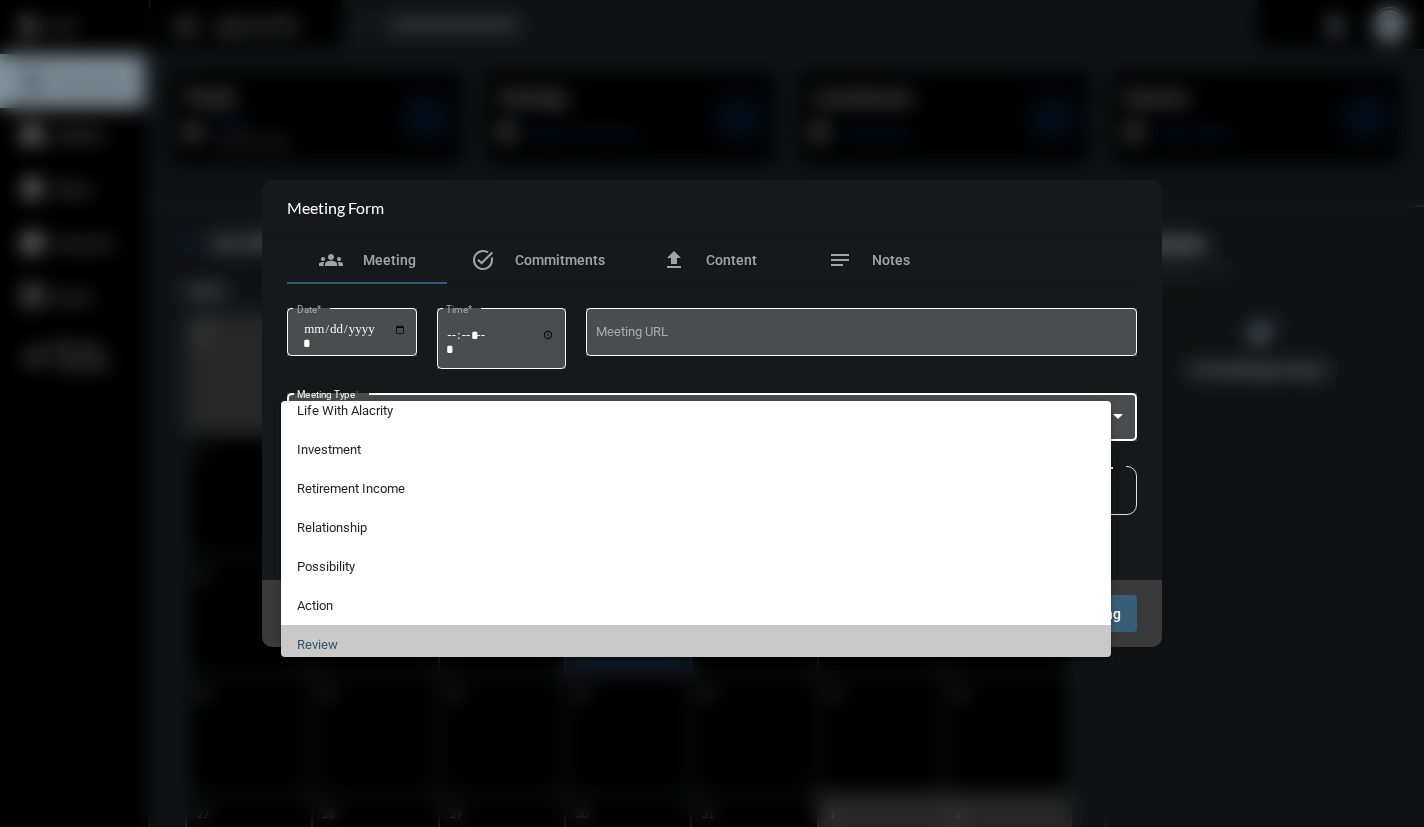 scroll, scrollTop: 407, scrollLeft: 0, axis: vertical 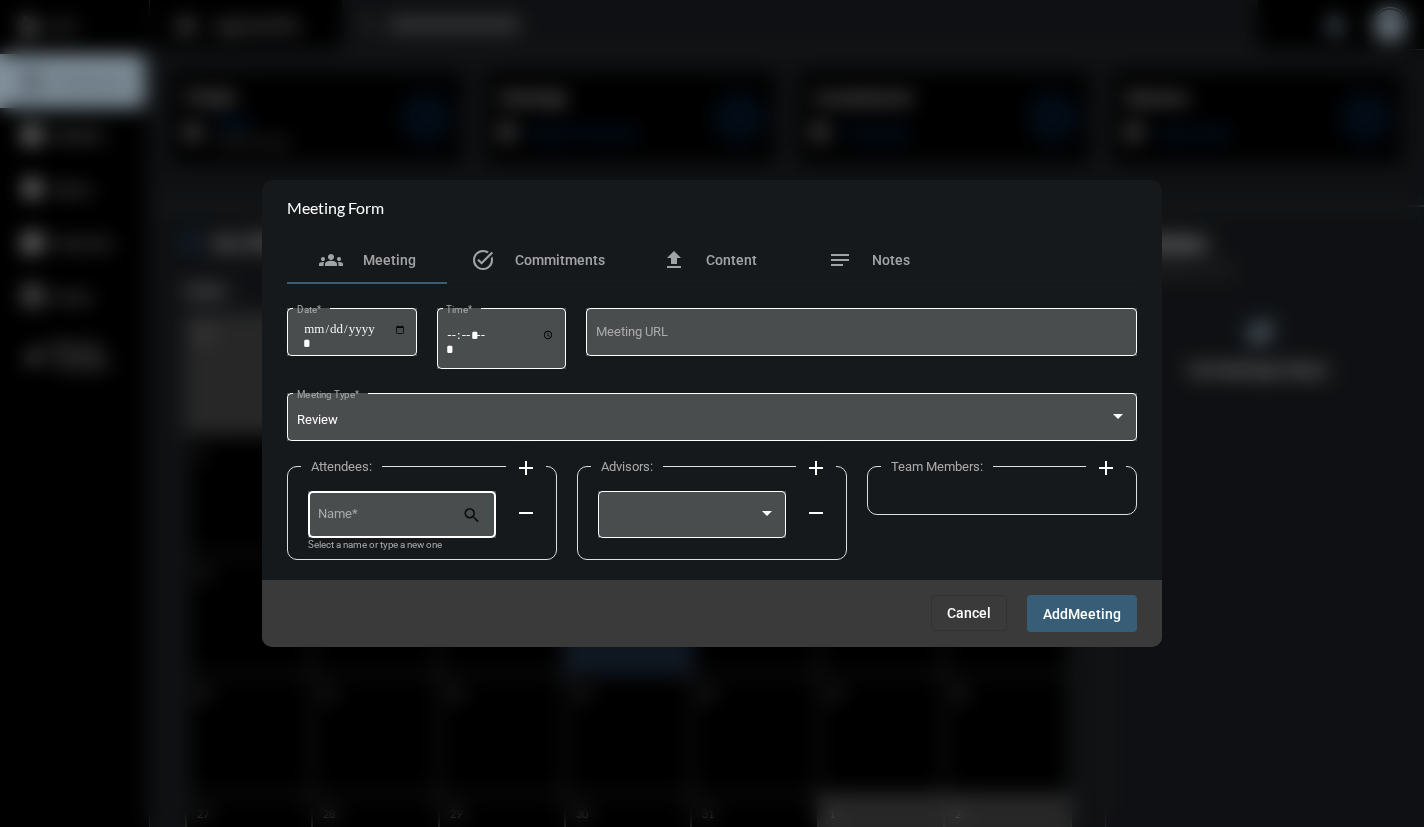 click on "Name  *" at bounding box center (390, 512) 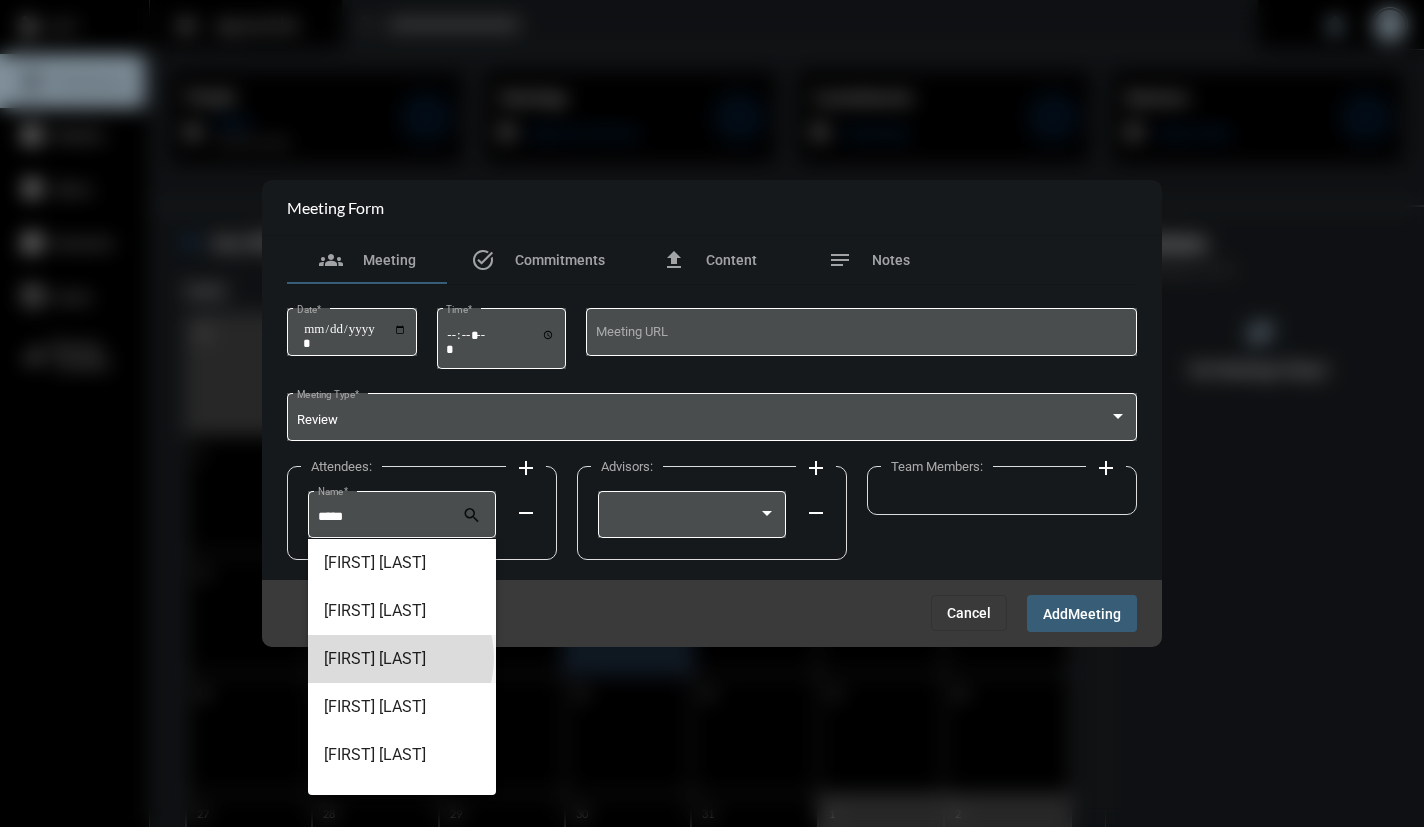 click on "[FIRST] [LAST]" at bounding box center [402, 659] 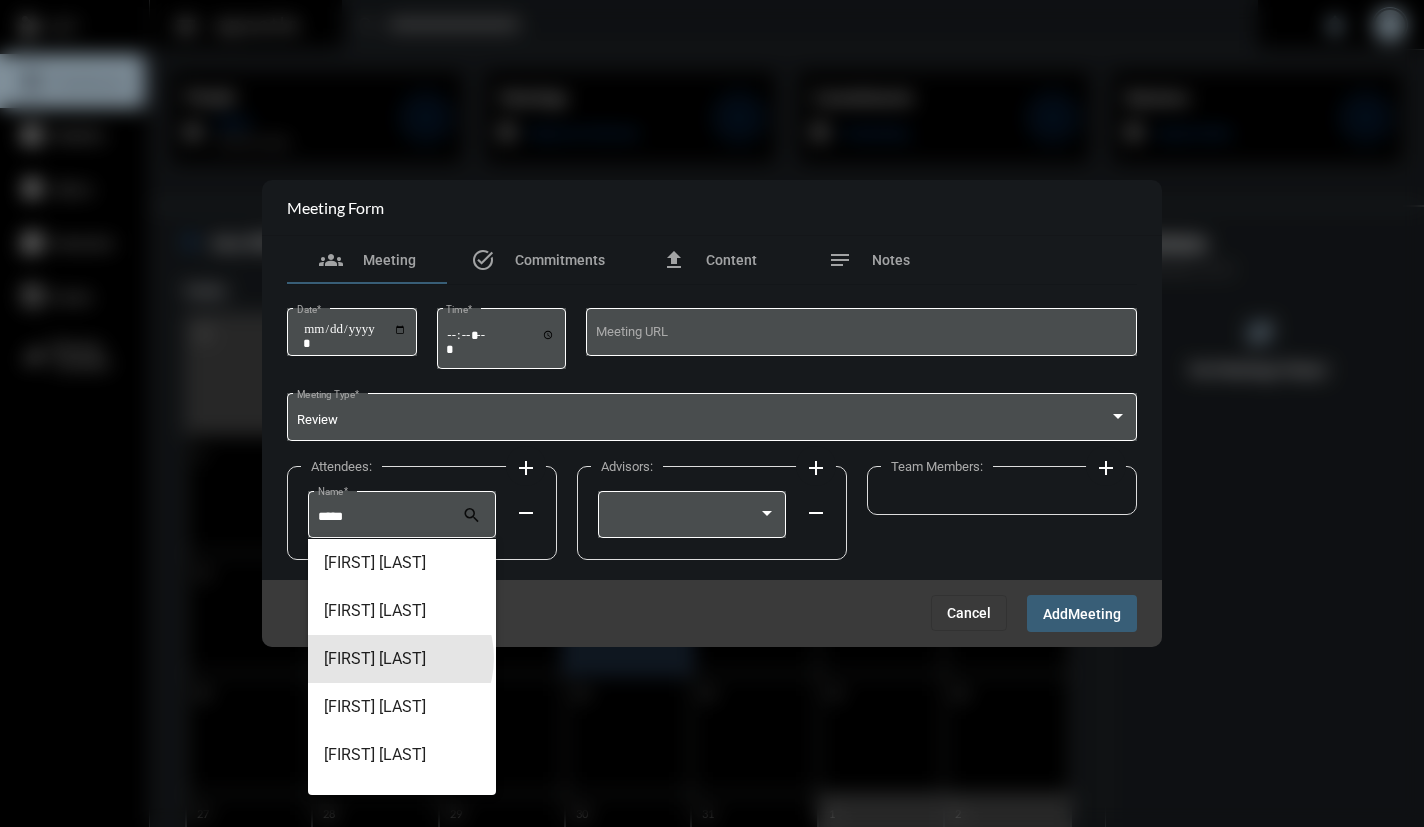 type on "**********" 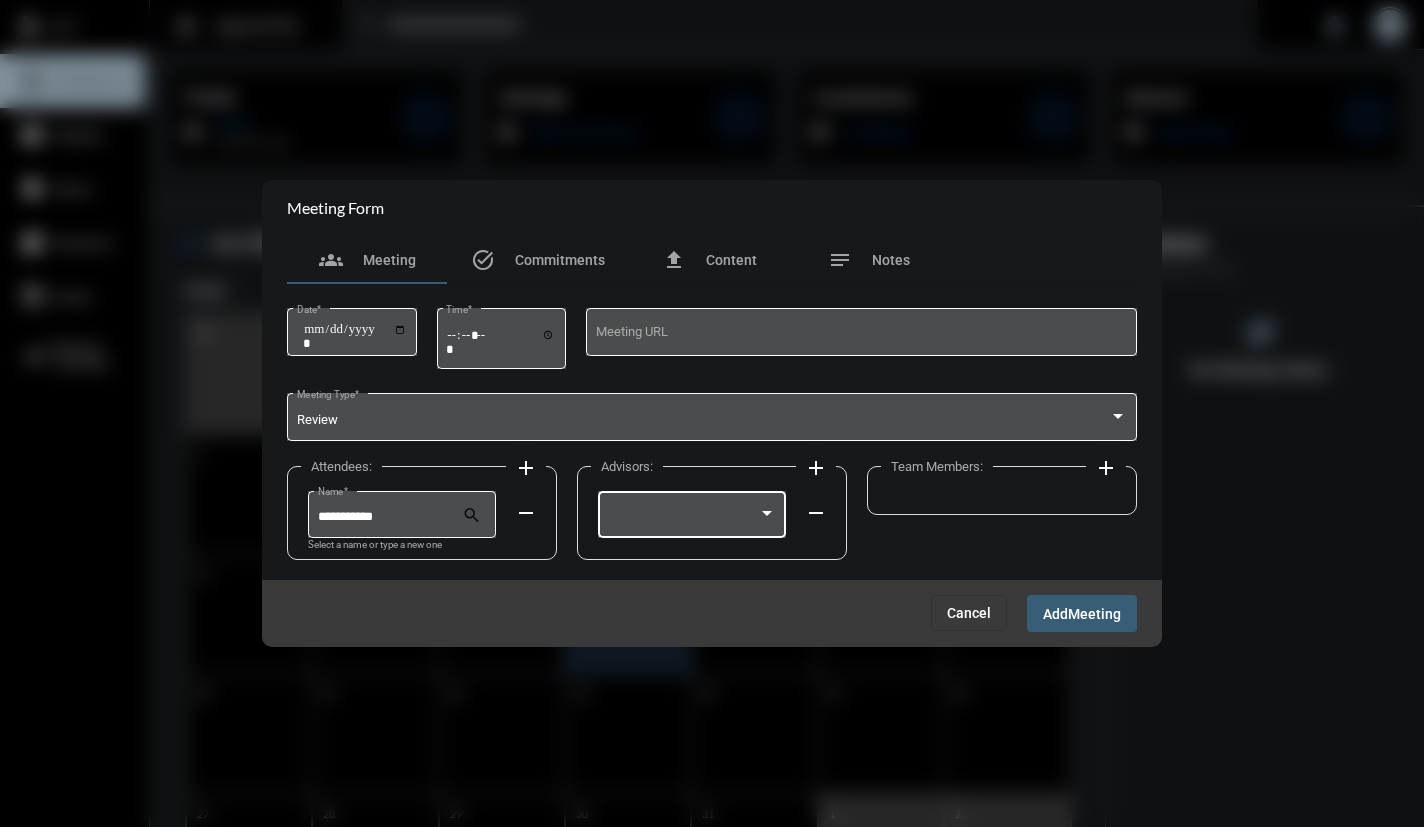 click 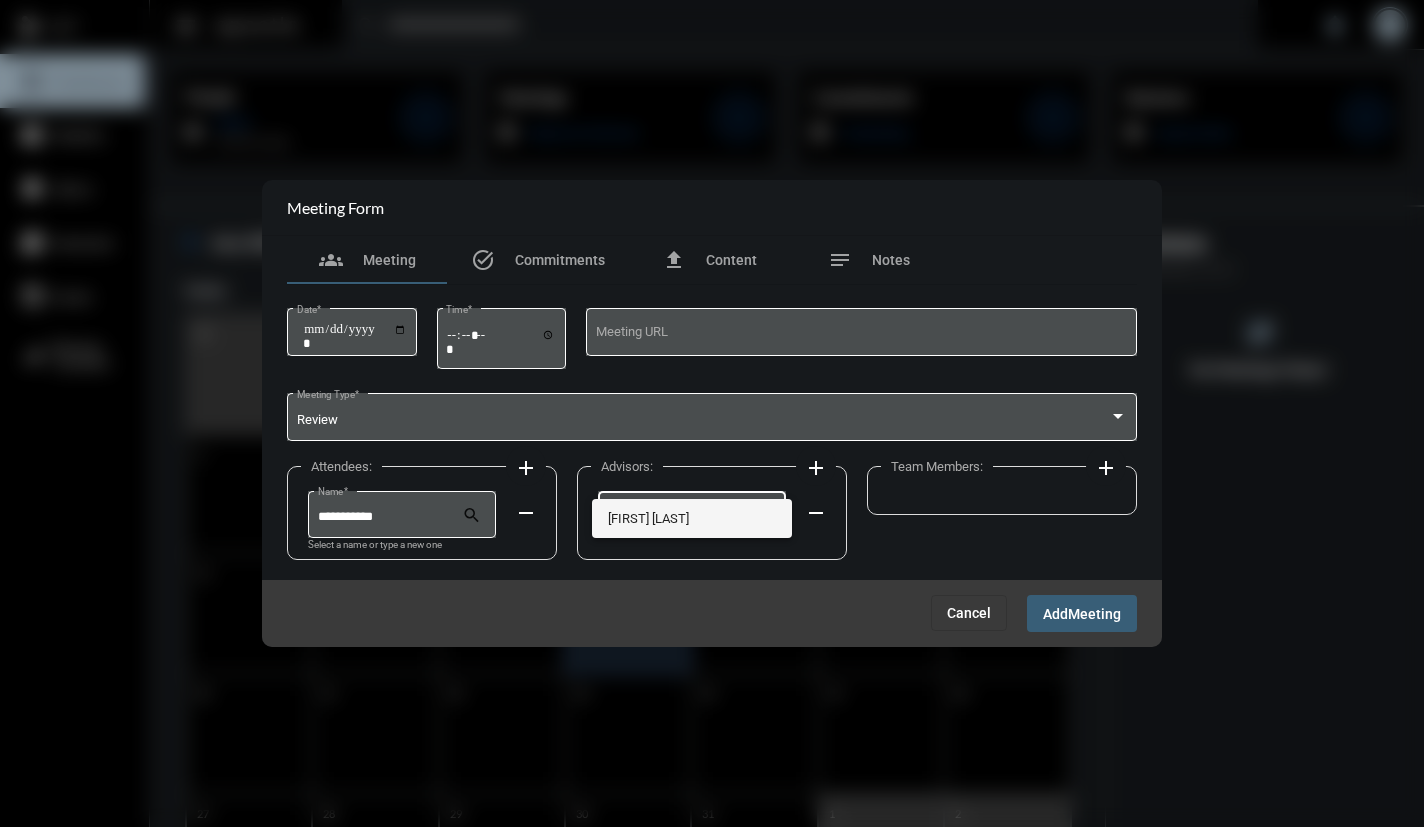 click on "[FIRST] [LAST]" at bounding box center [692, 518] 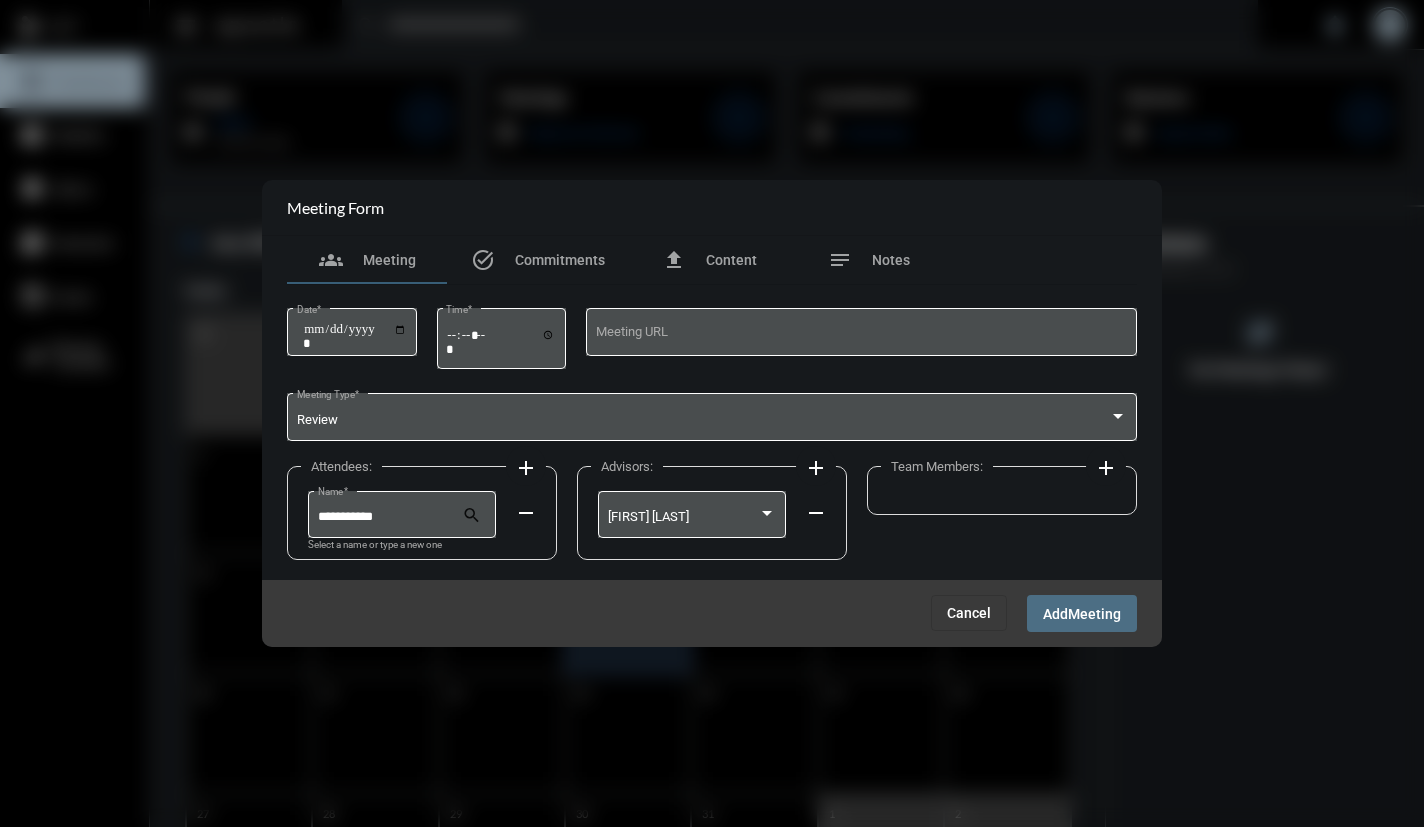 click on "Add  Meeting" at bounding box center [1082, 613] 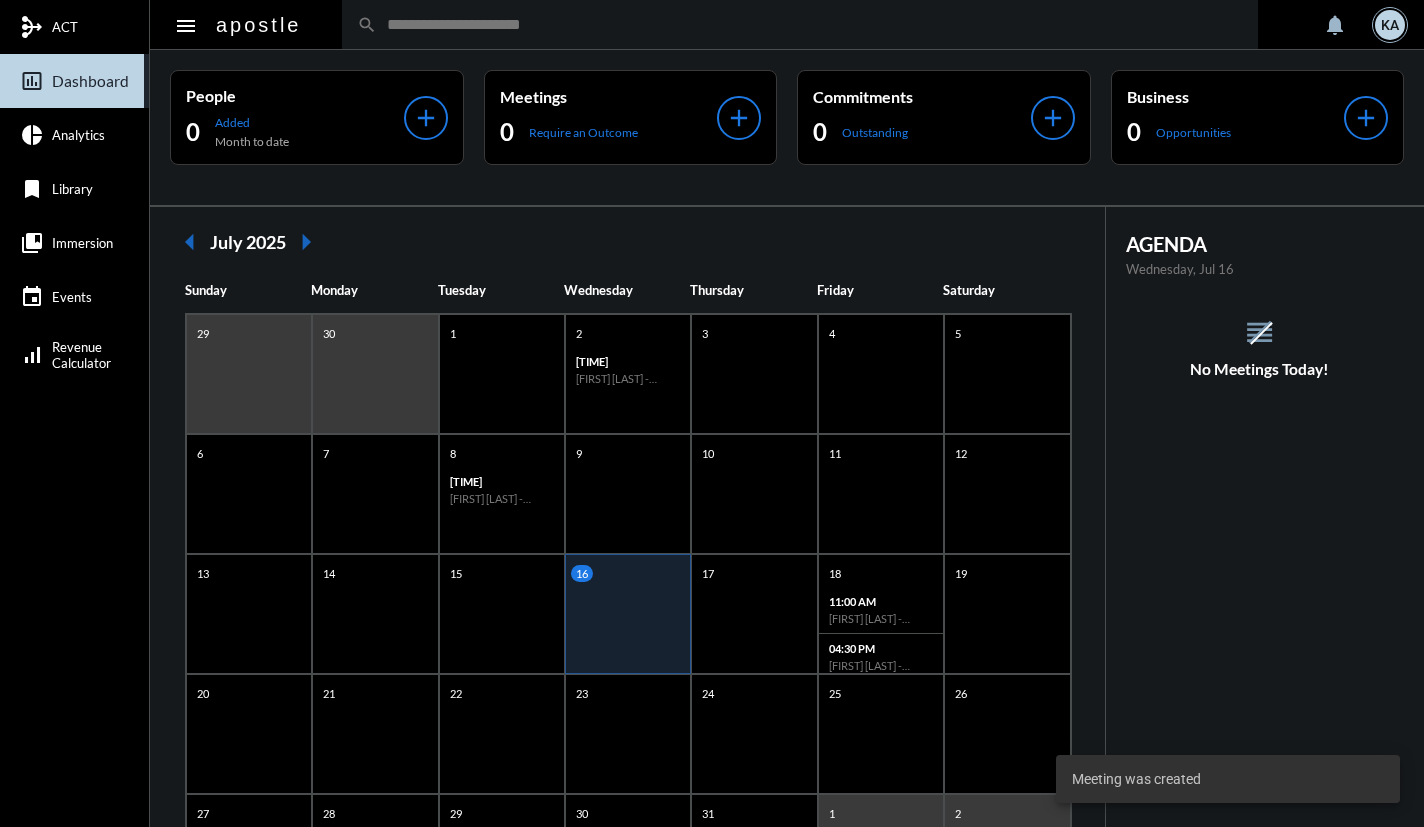 click 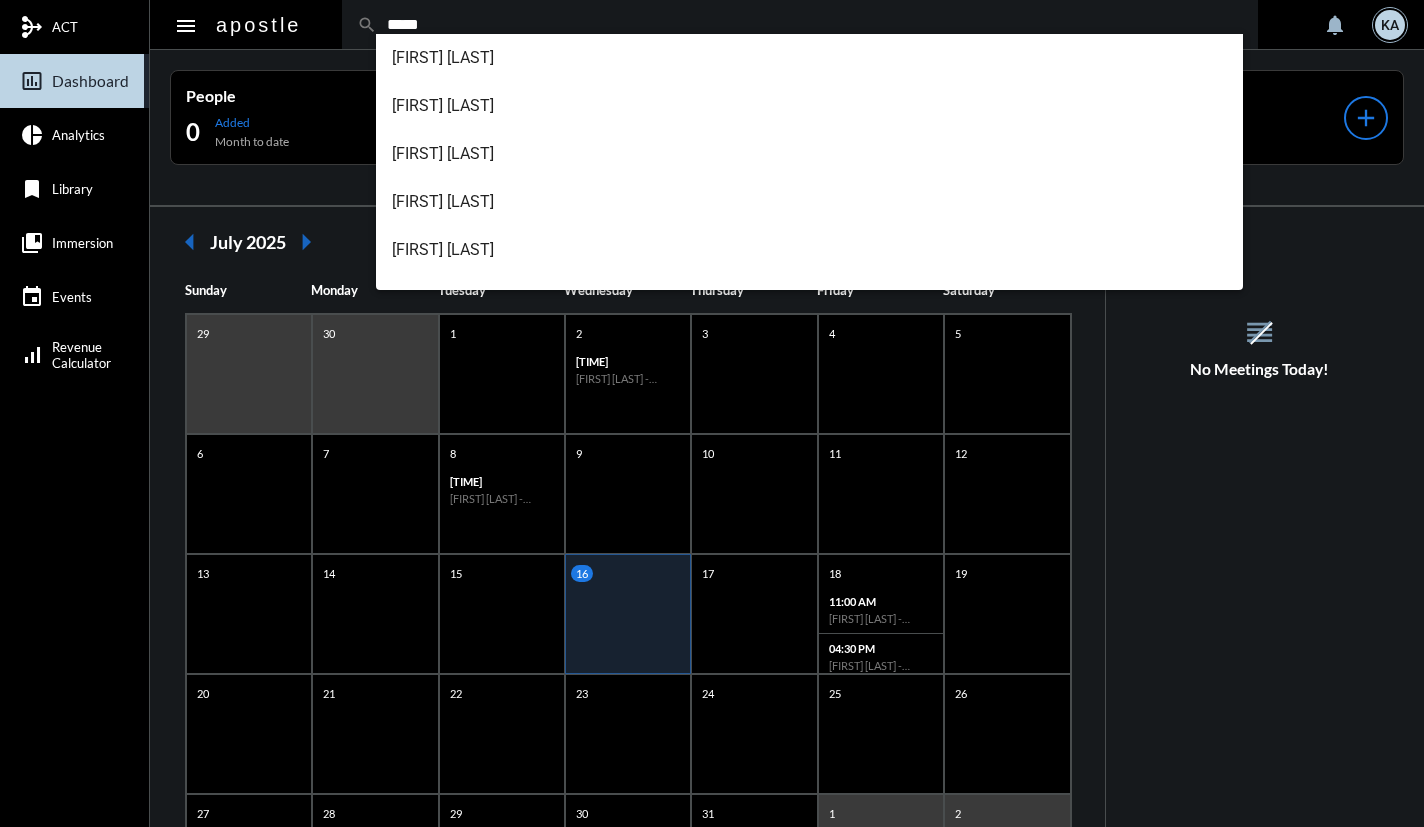 type on "*****" 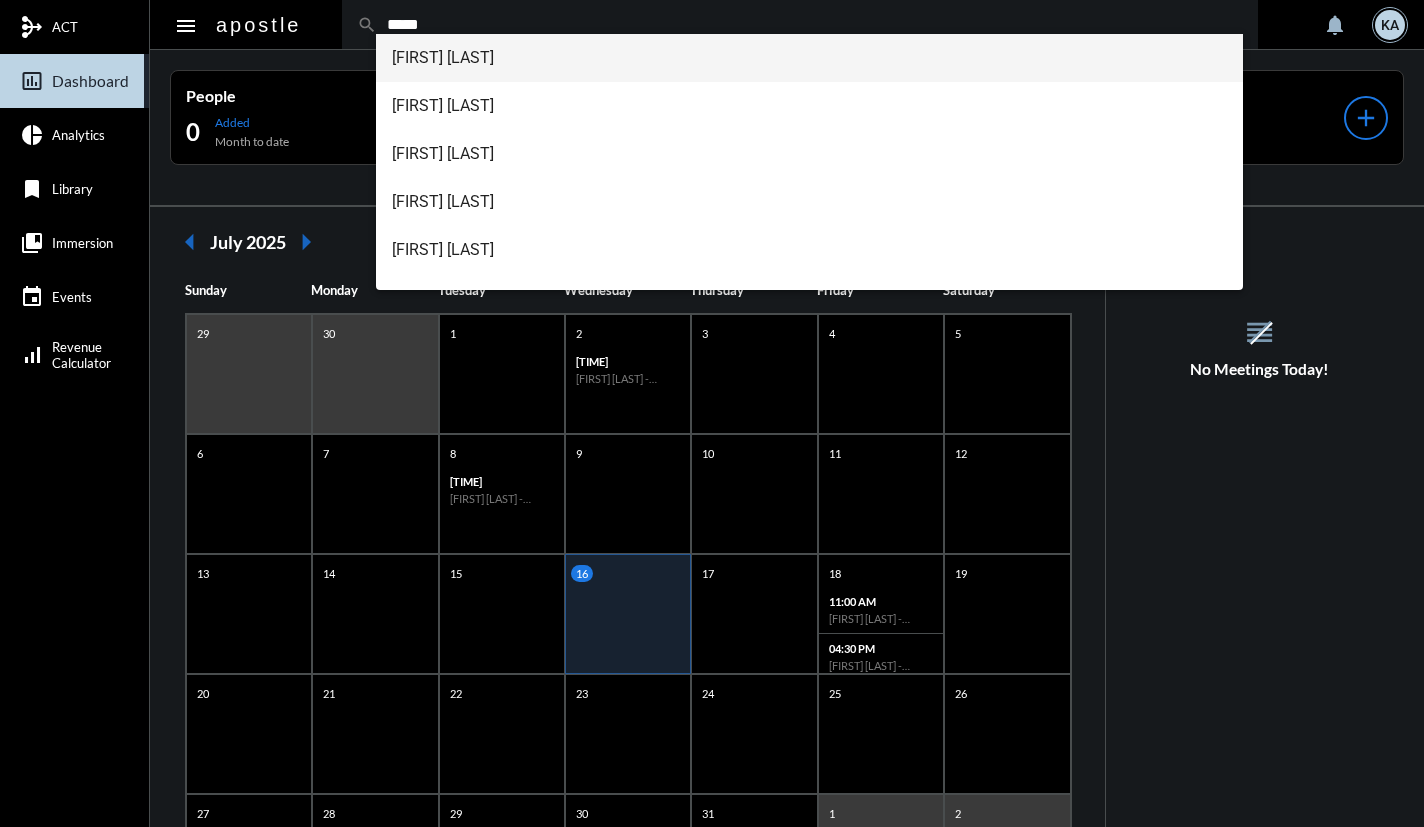 click on "[FIRST]  [LAST]" at bounding box center (809, 58) 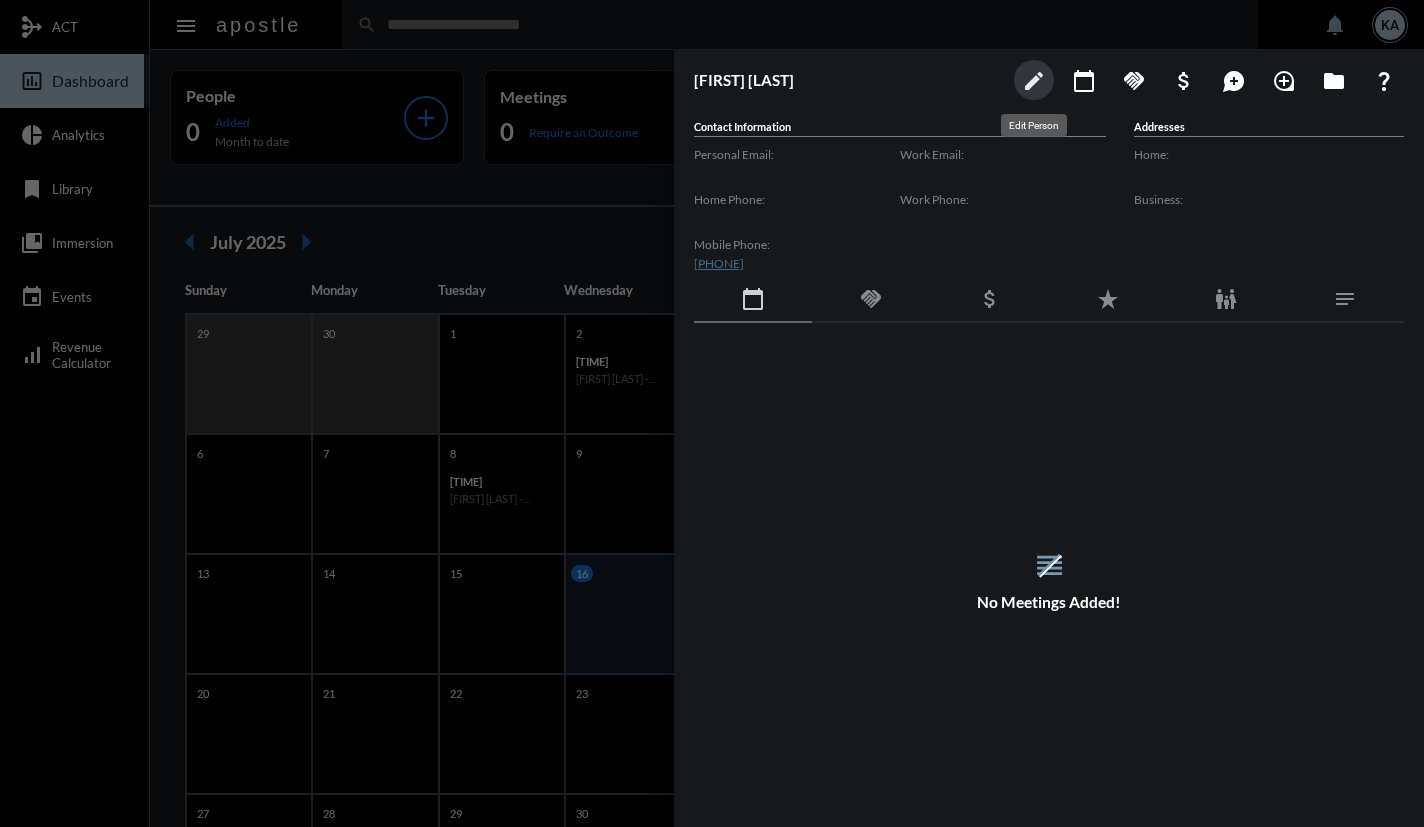 click on "edit" 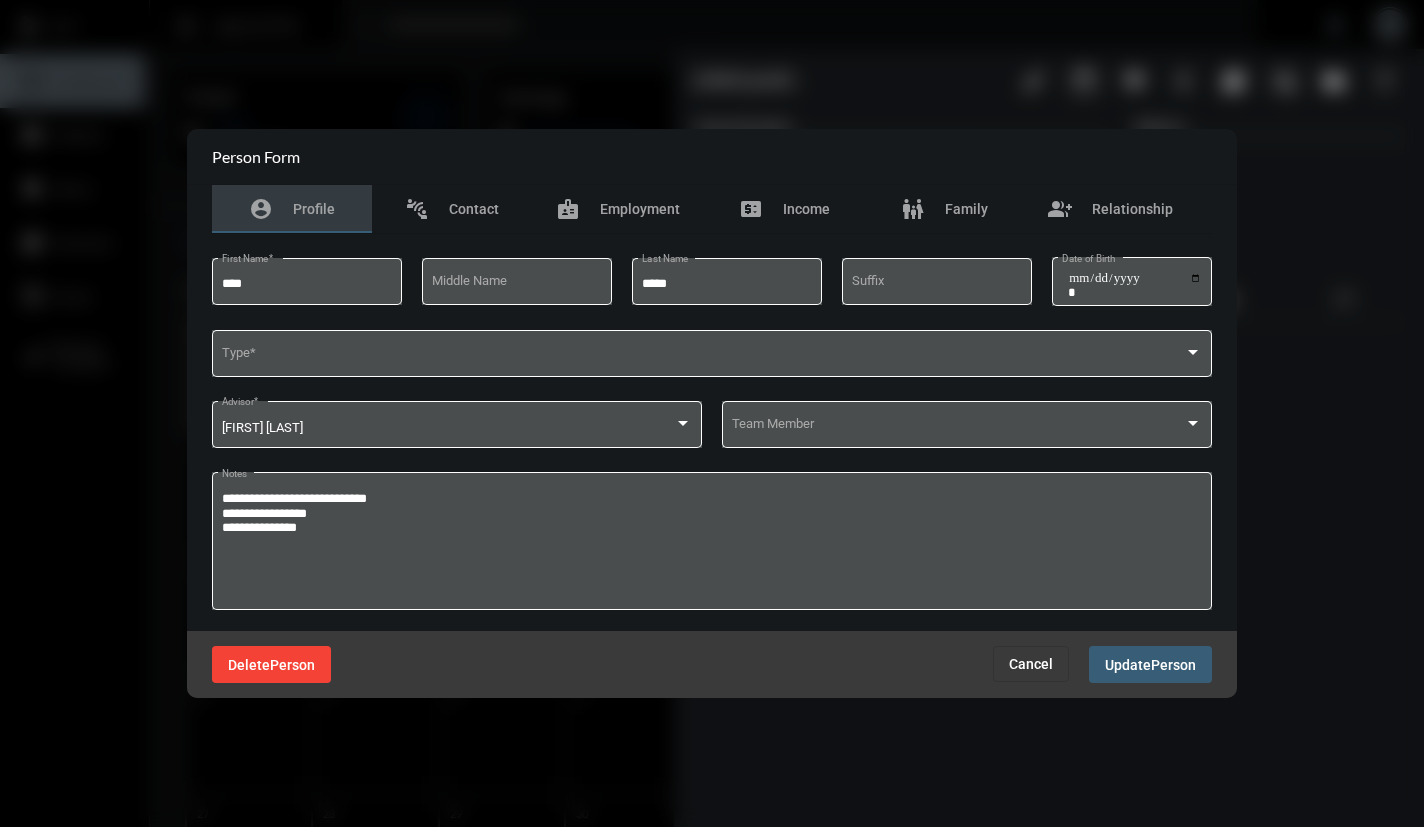 click on "Delete  Person" at bounding box center [271, 664] 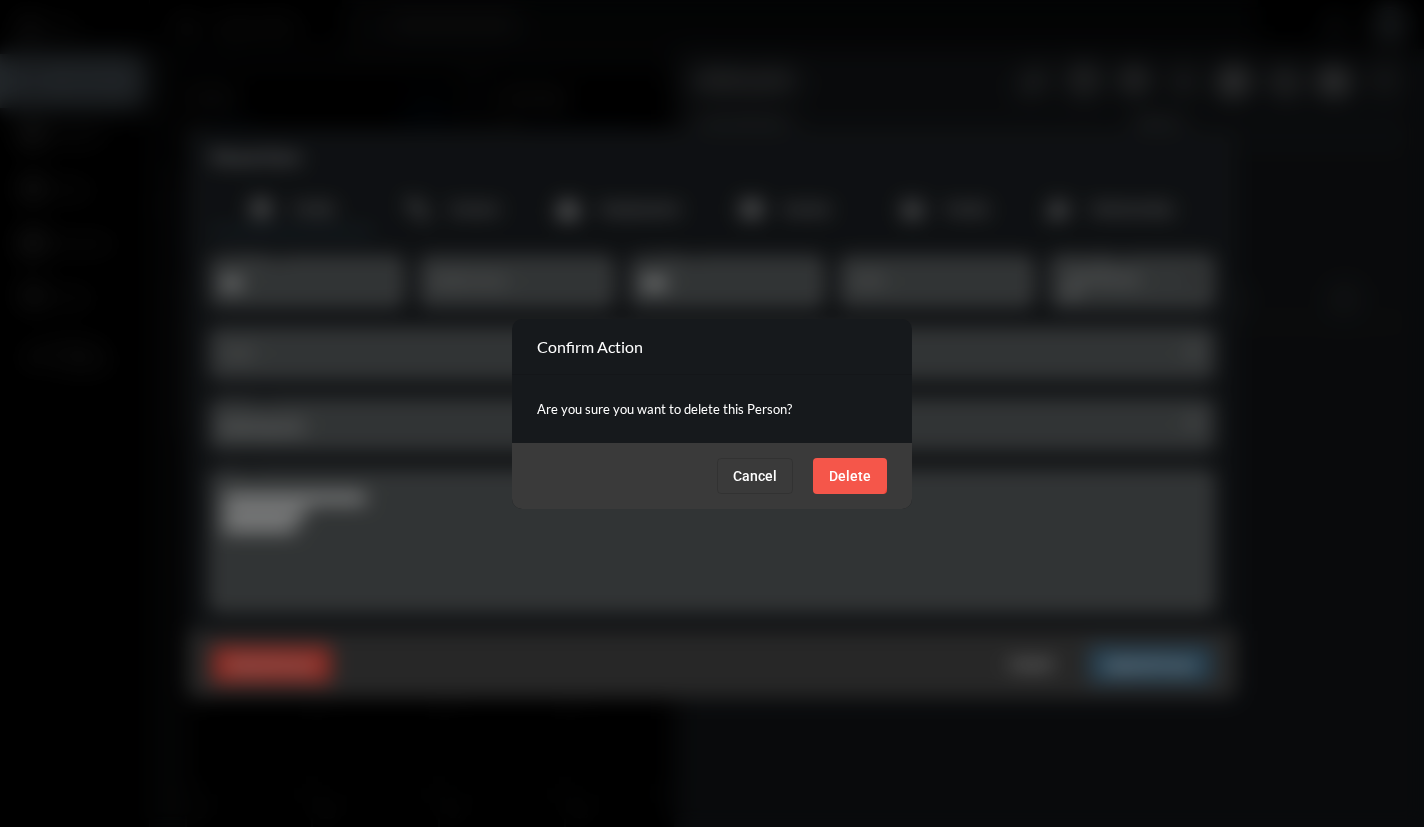 click on "Delete" at bounding box center (850, 476) 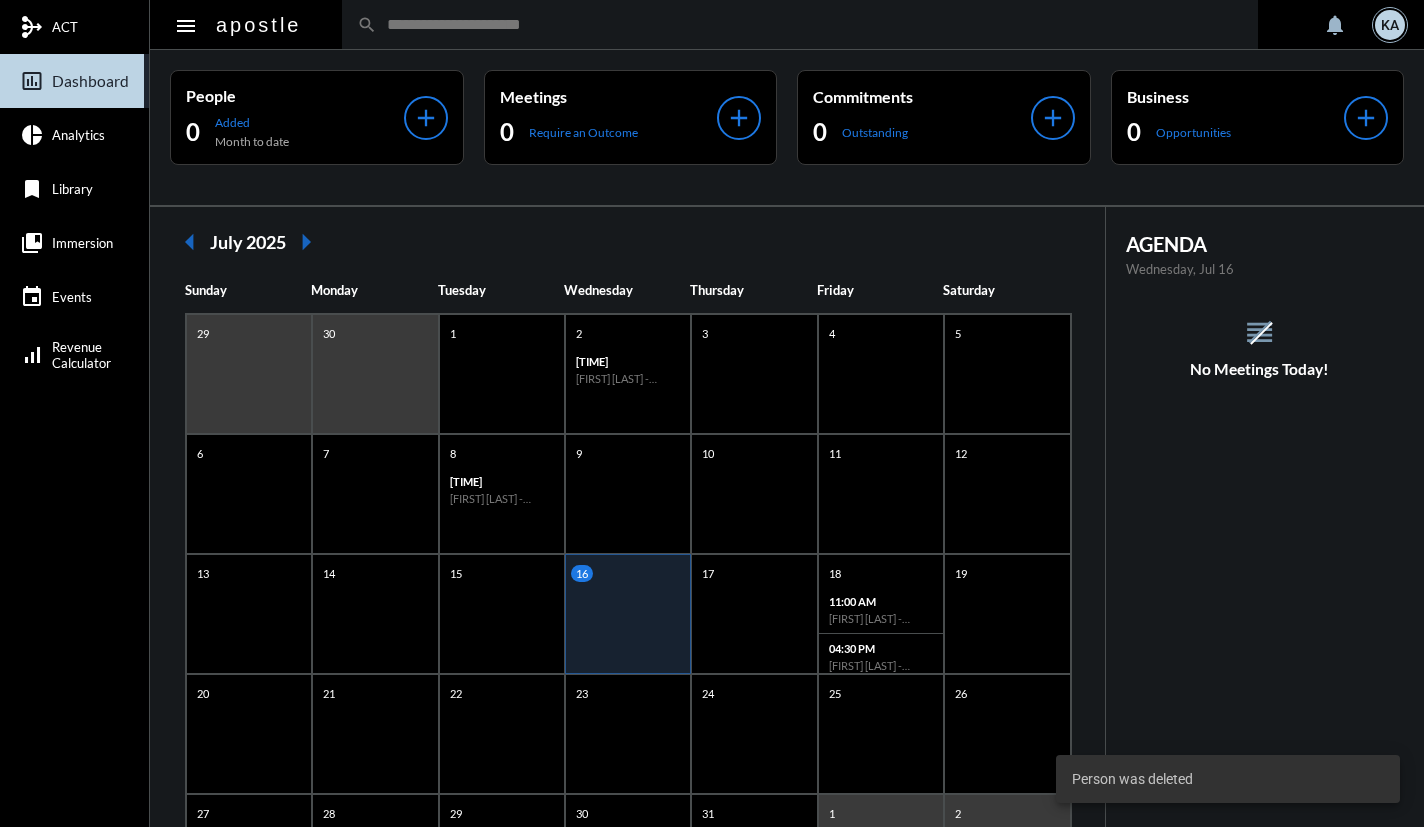 click on "search" 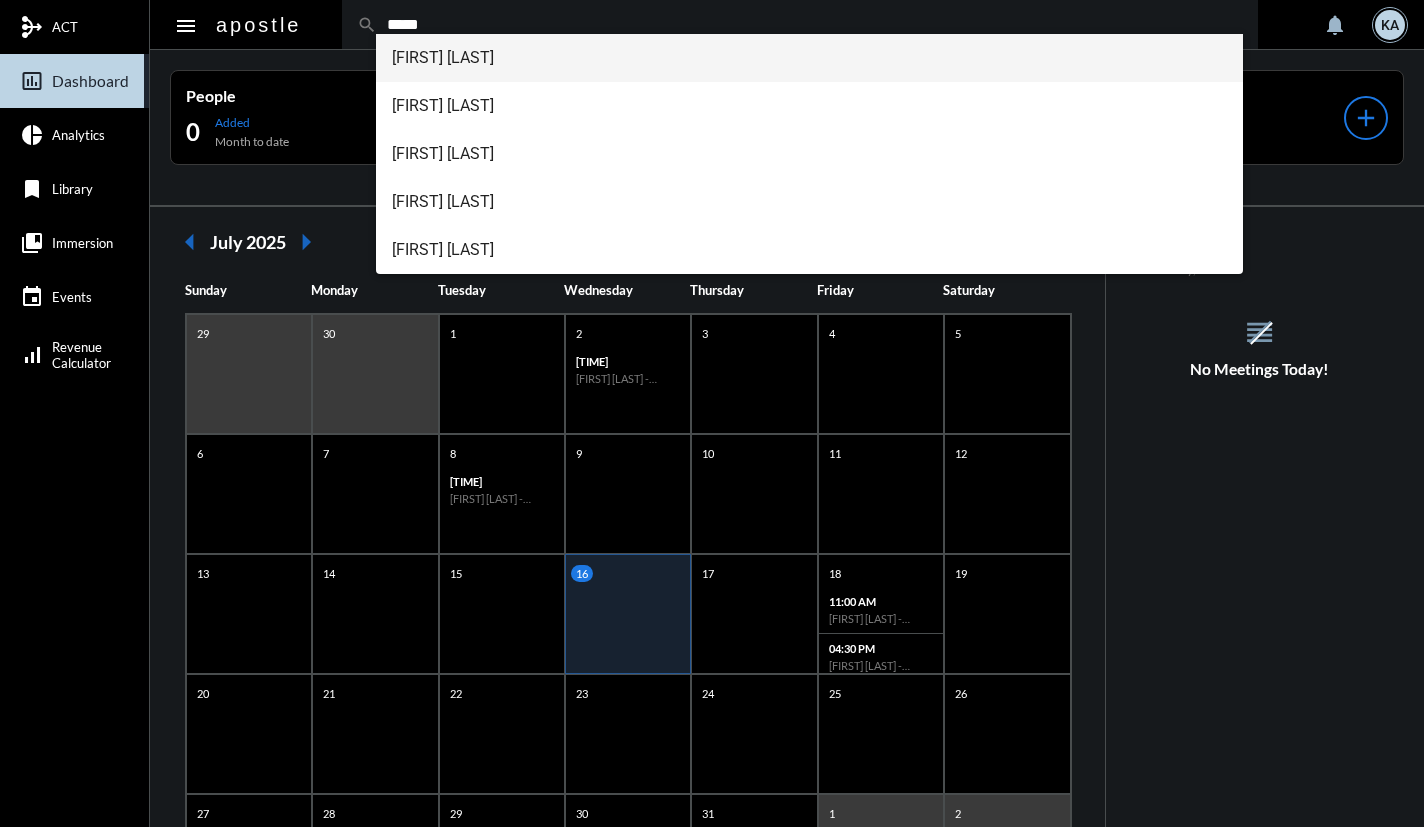 type on "*****" 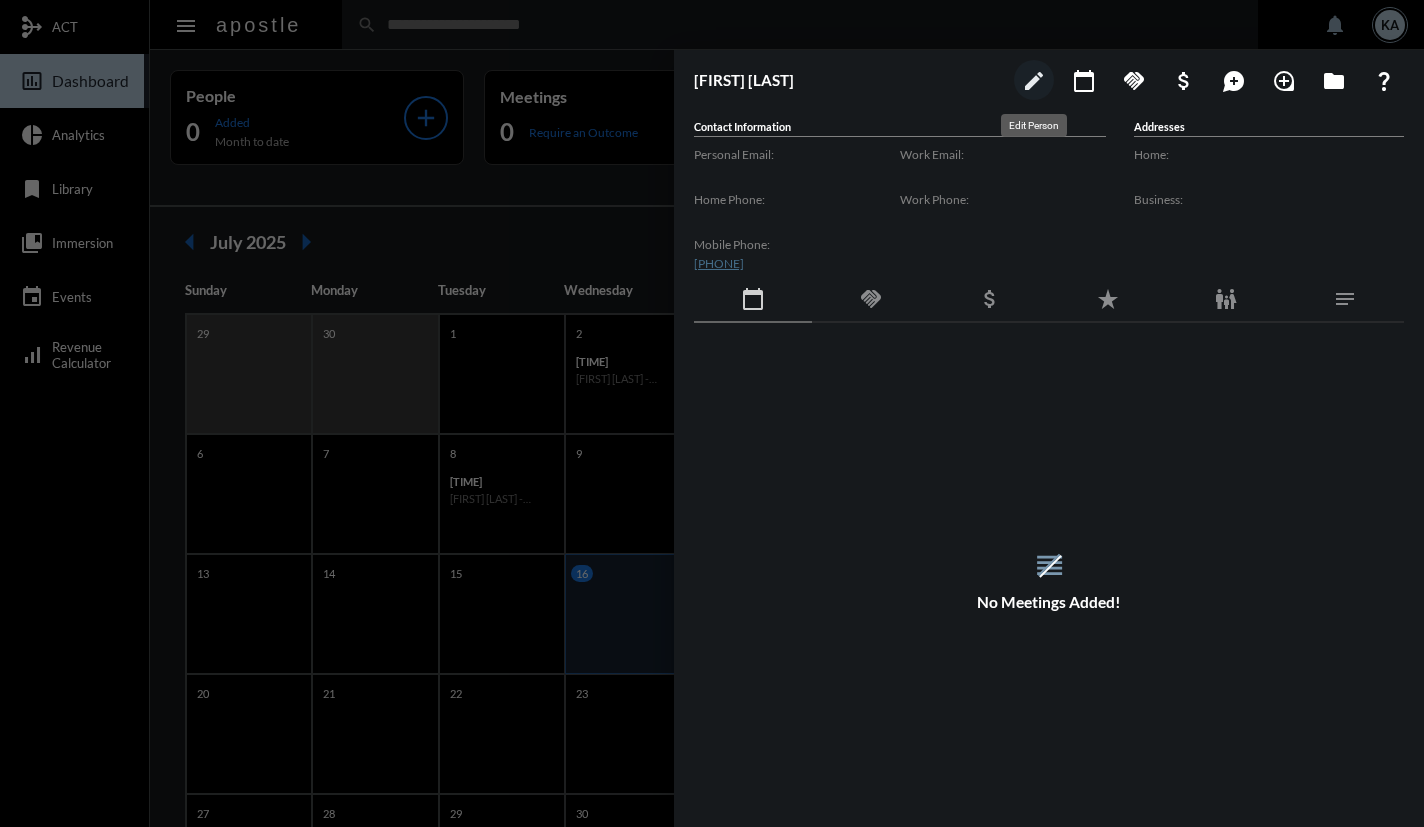 click on "edit" 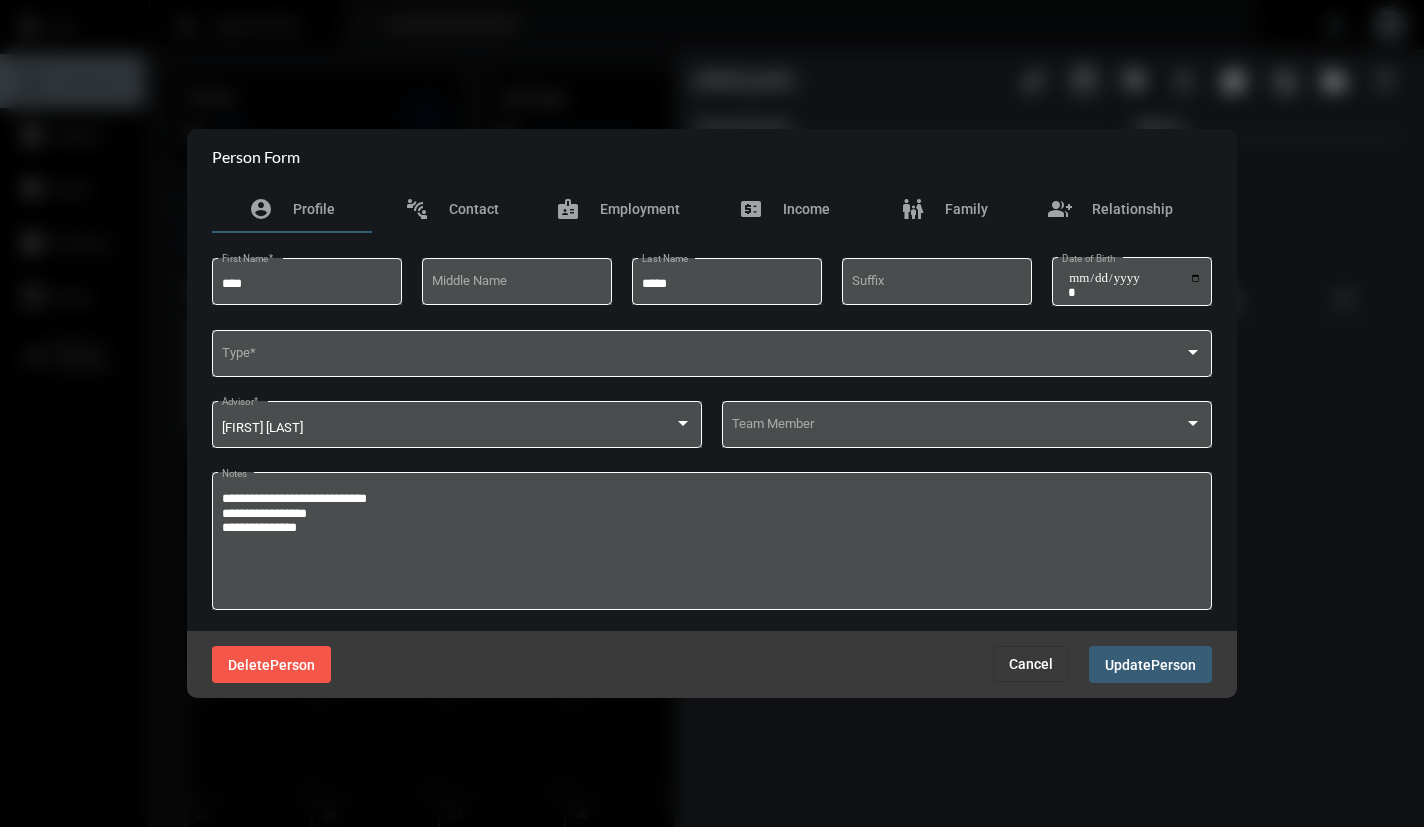 click on "Delete" at bounding box center [249, 665] 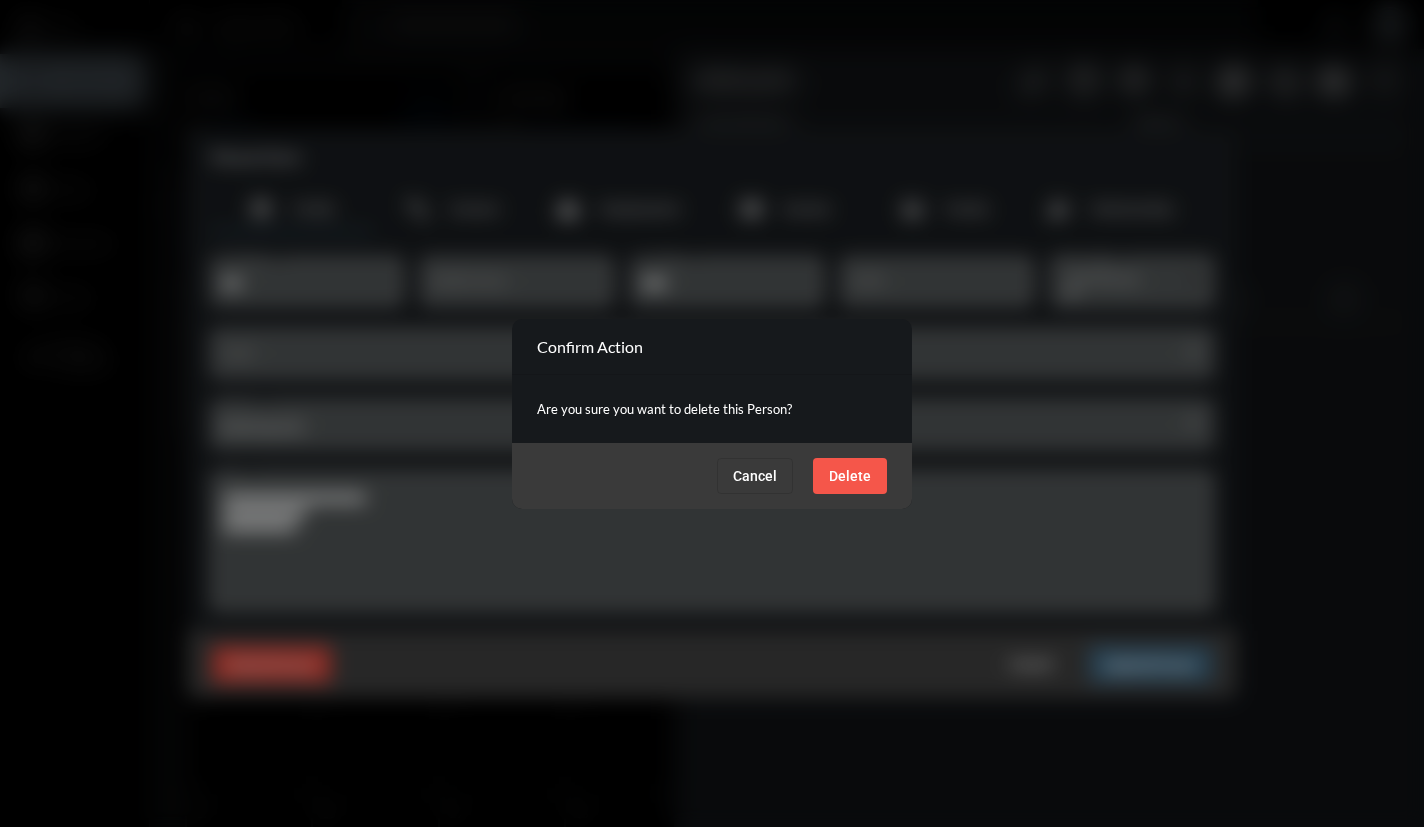 click on "Delete" at bounding box center (850, 476) 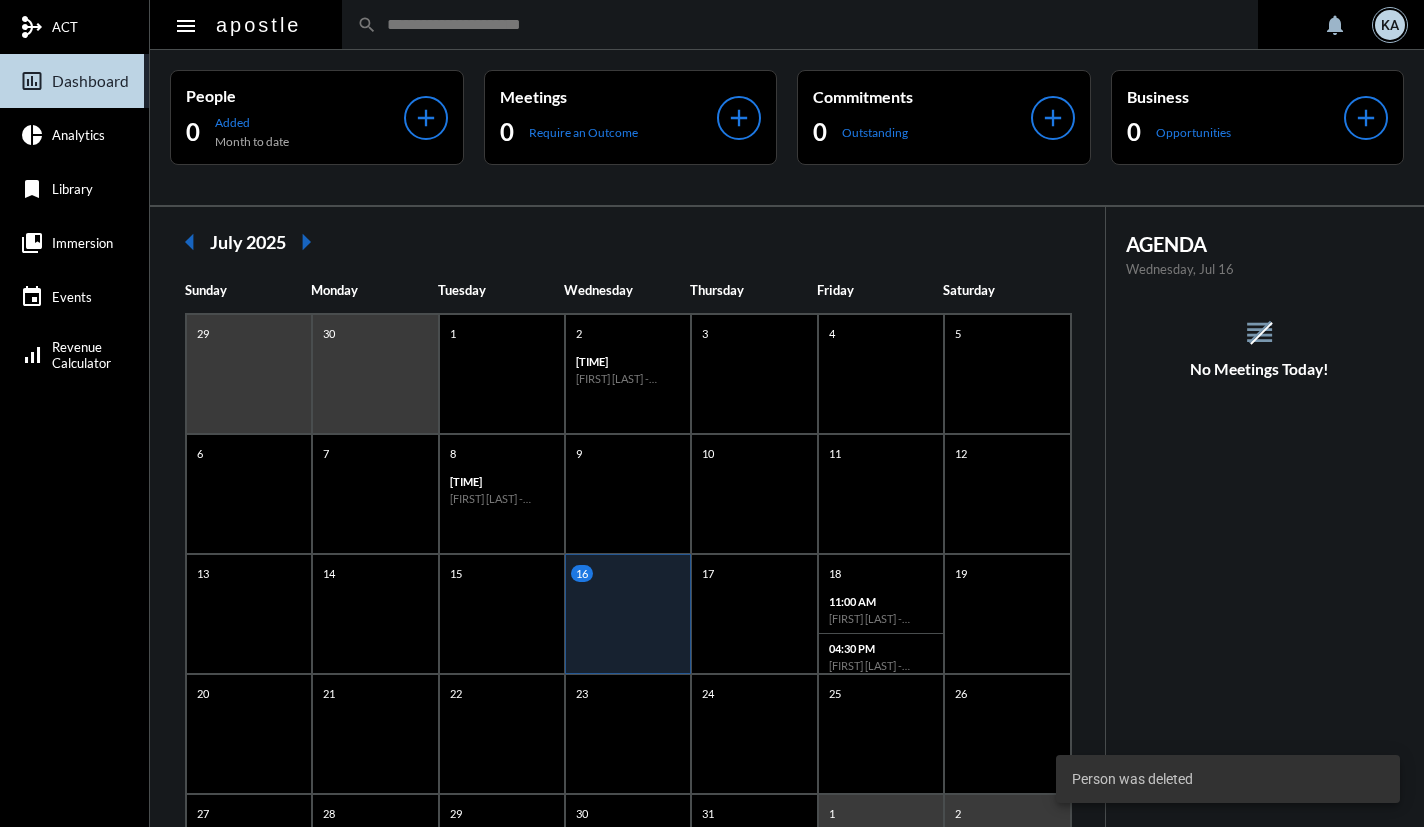 click 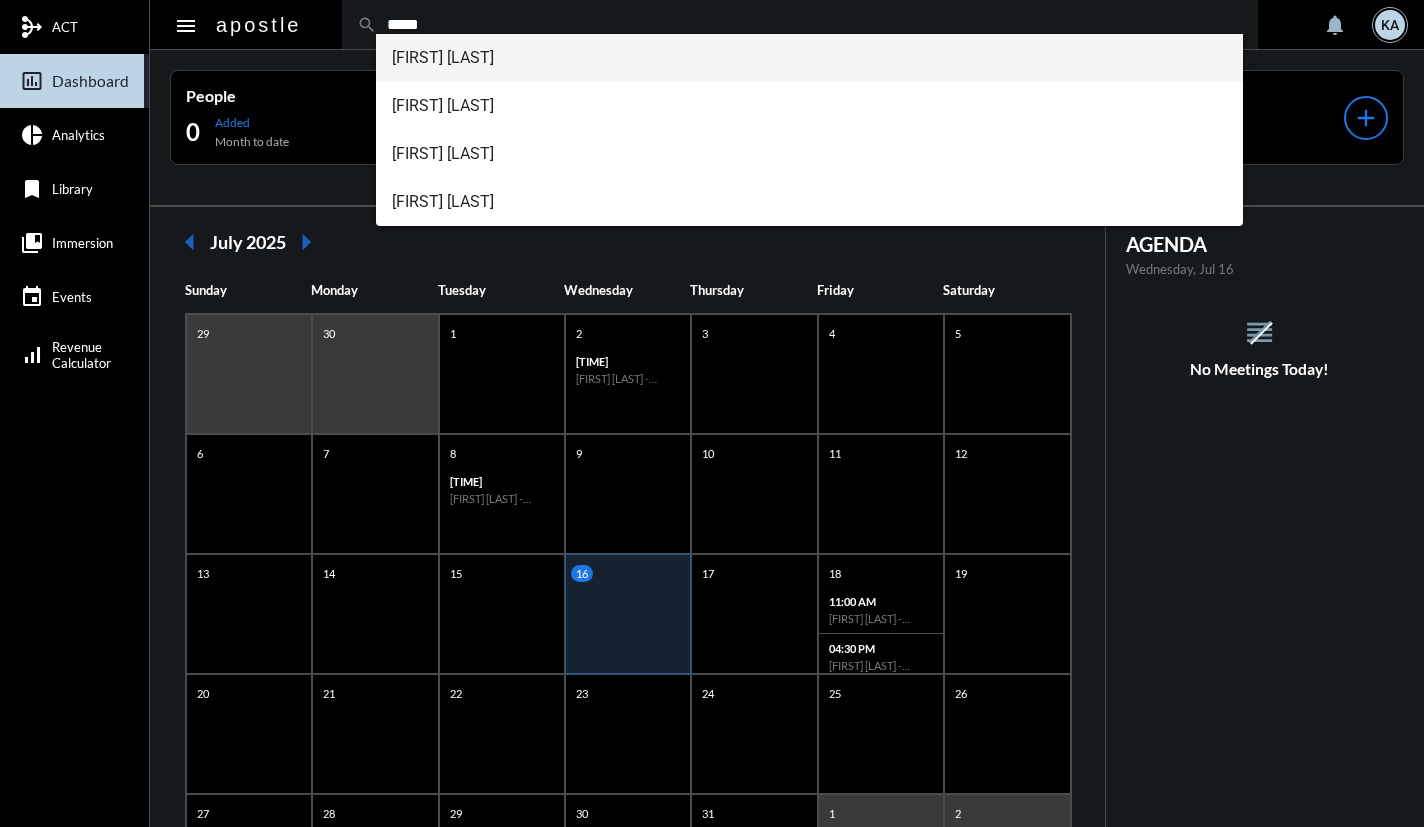 type on "*****" 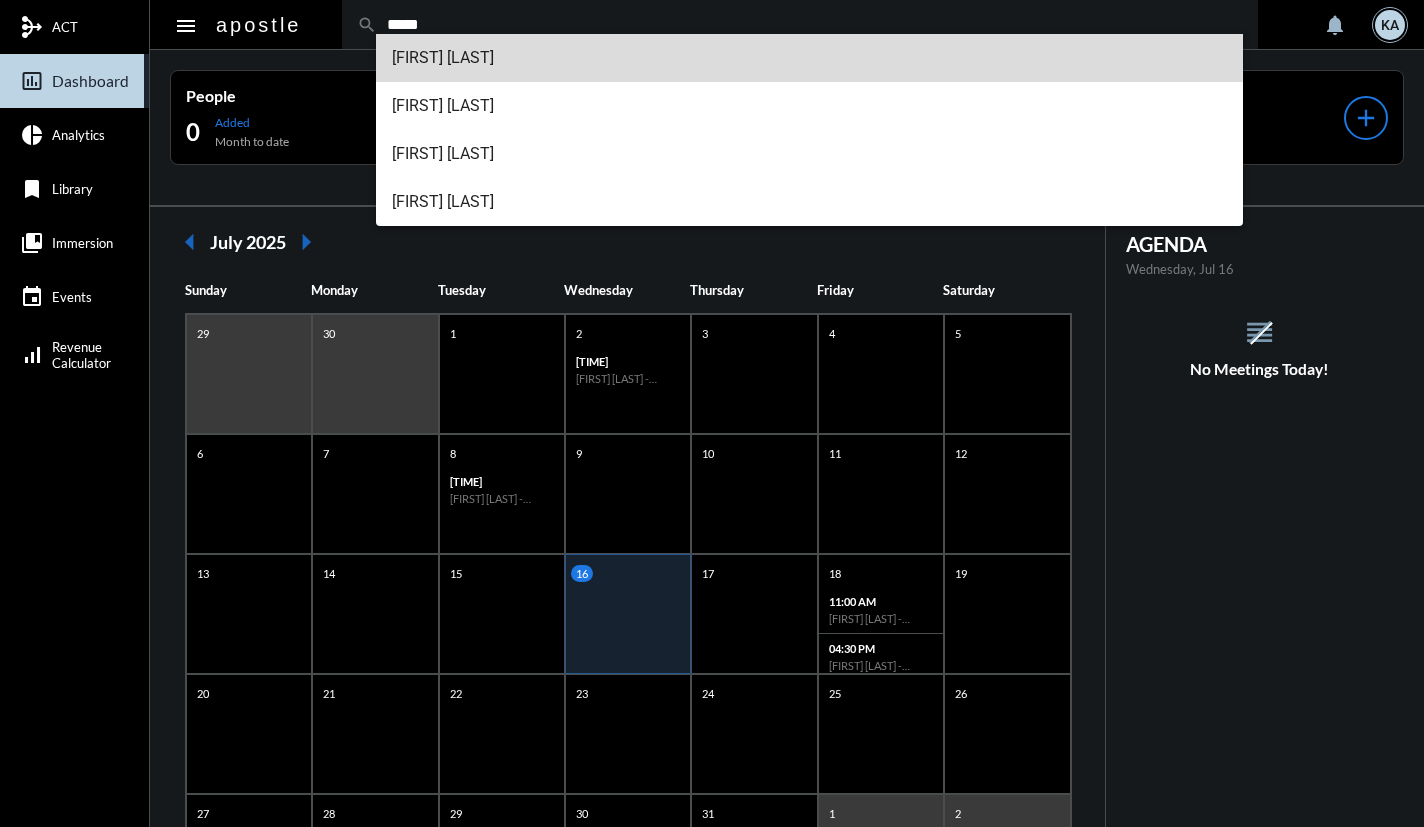 click on "[FIRST]  [LAST]" at bounding box center (809, 58) 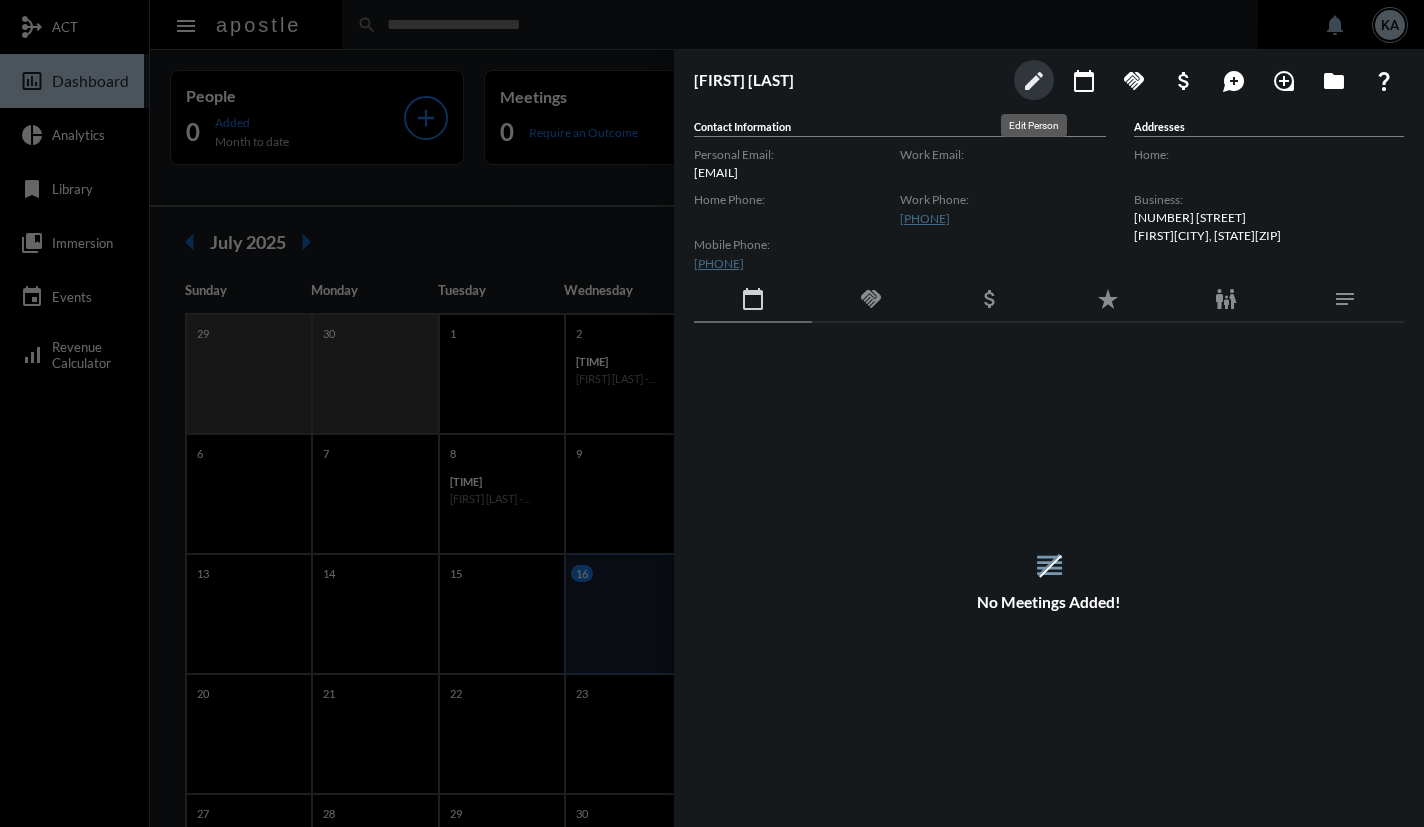 click on "edit" 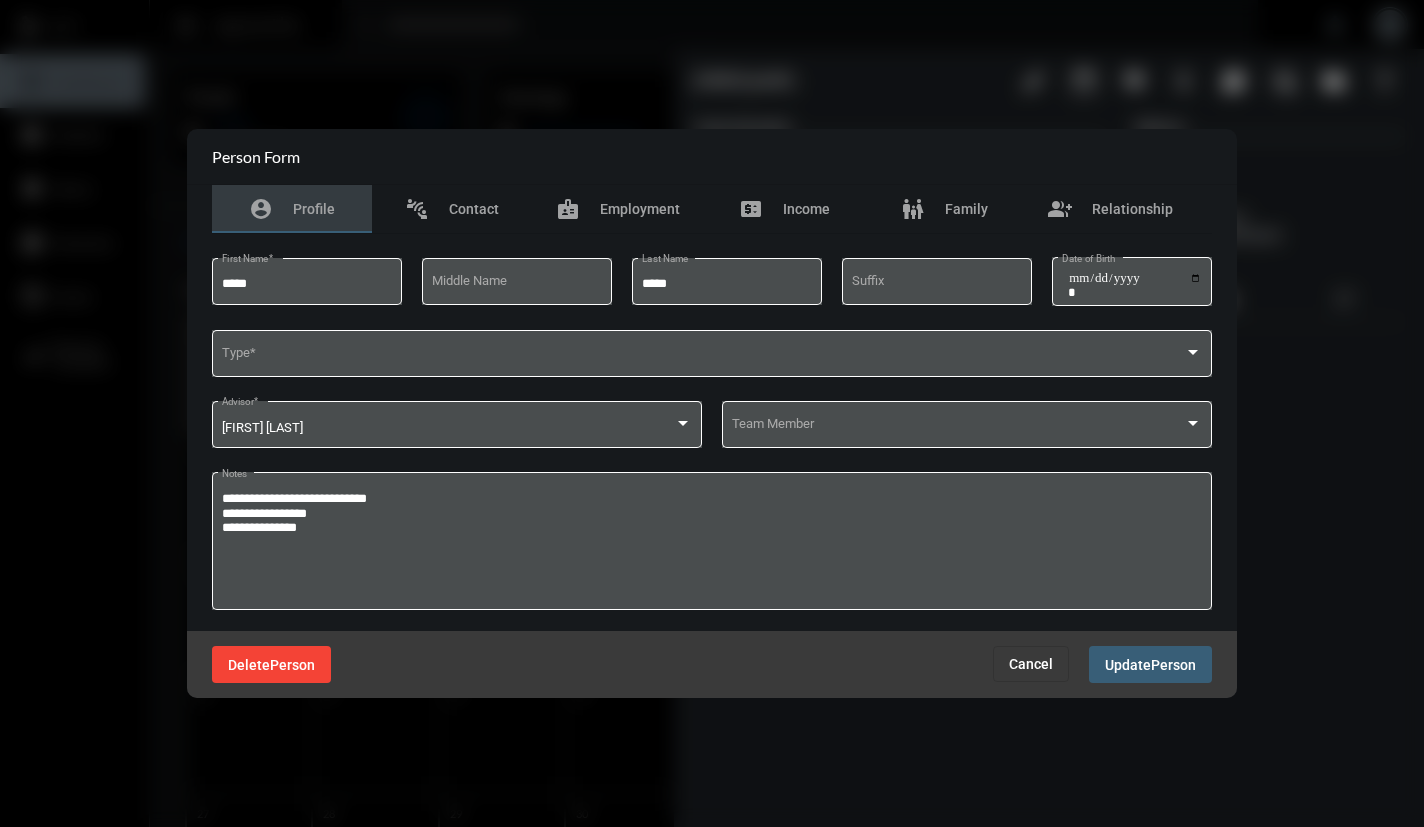 click on "Delete  Person" at bounding box center [271, 664] 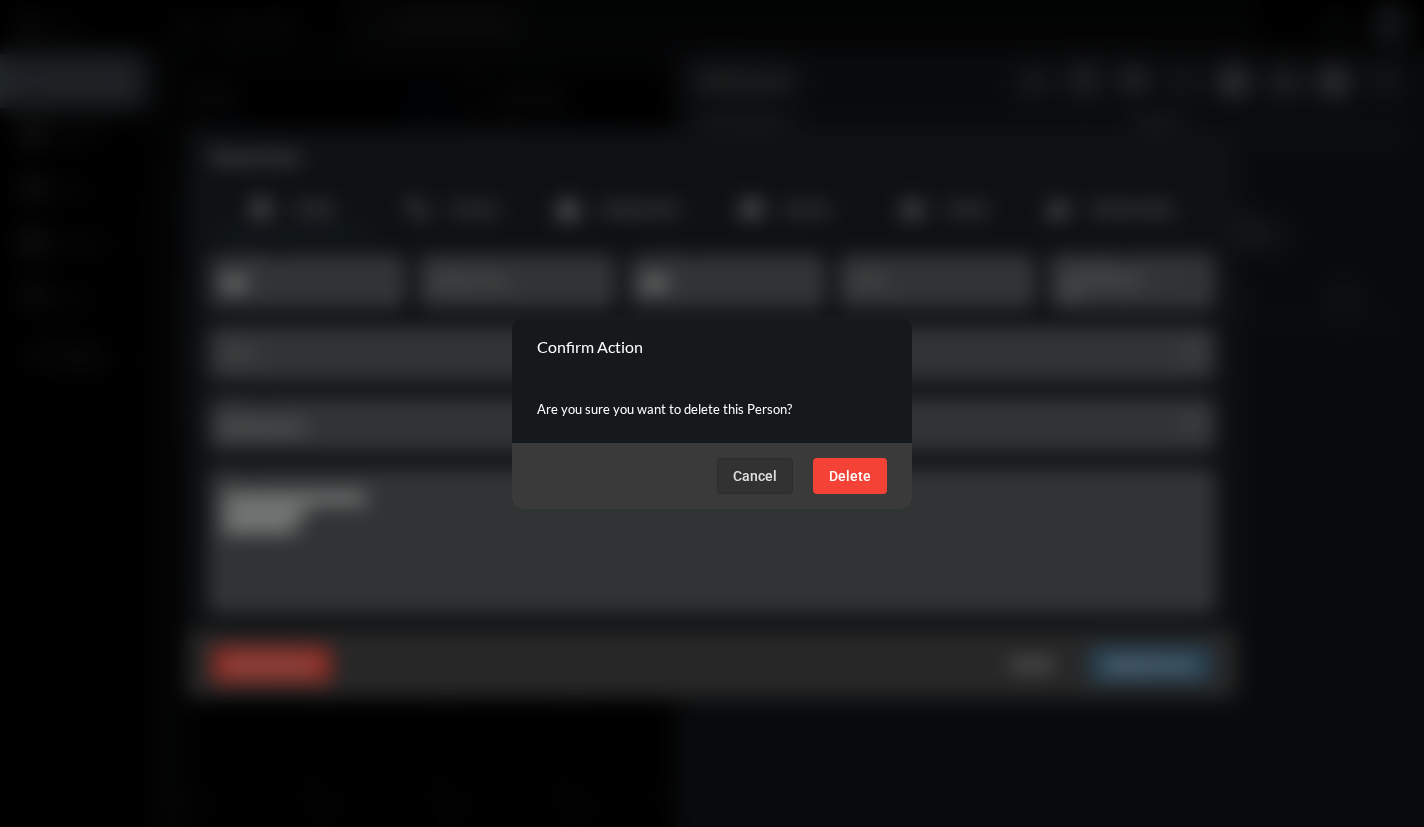 click on "Delete" at bounding box center [850, 476] 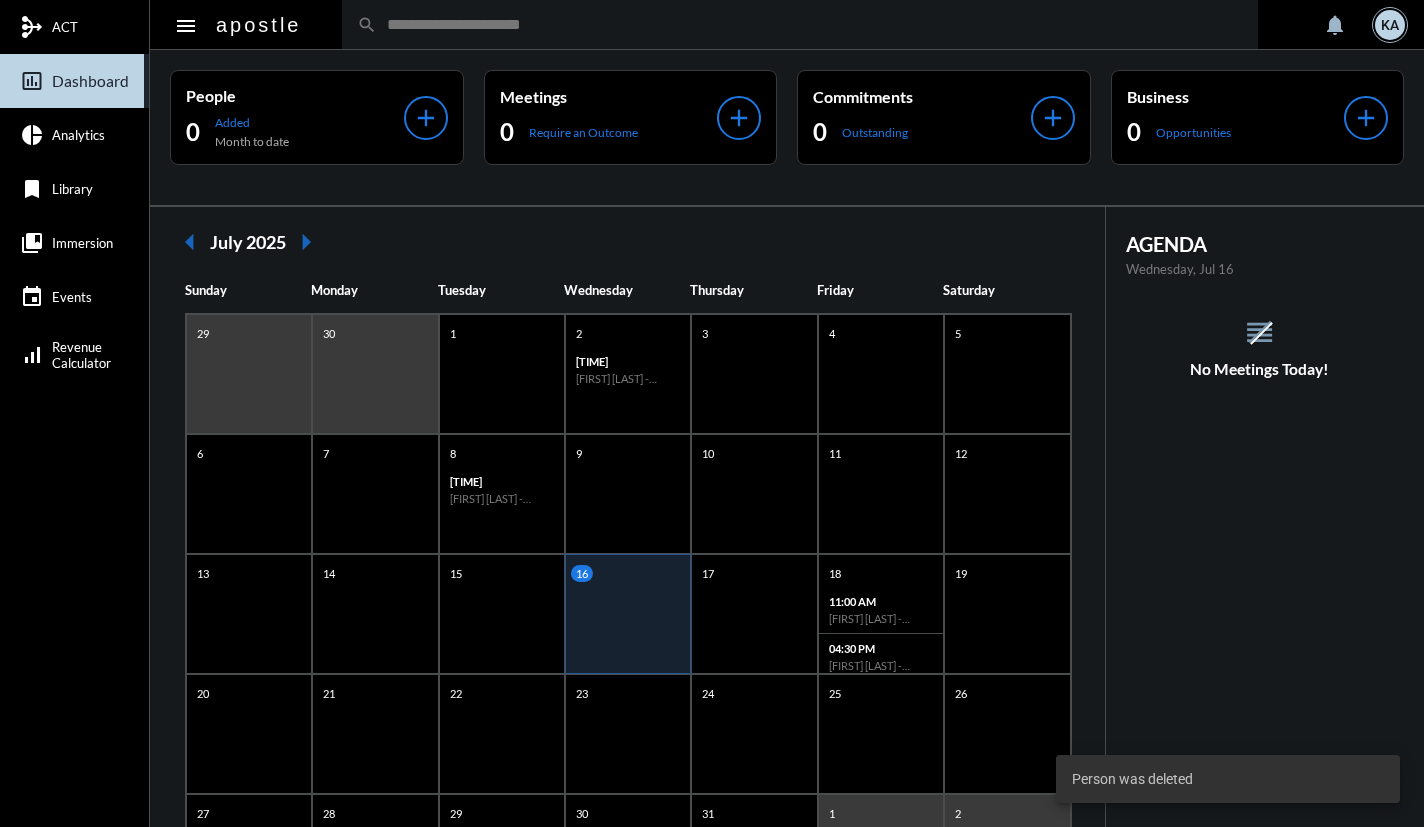 click 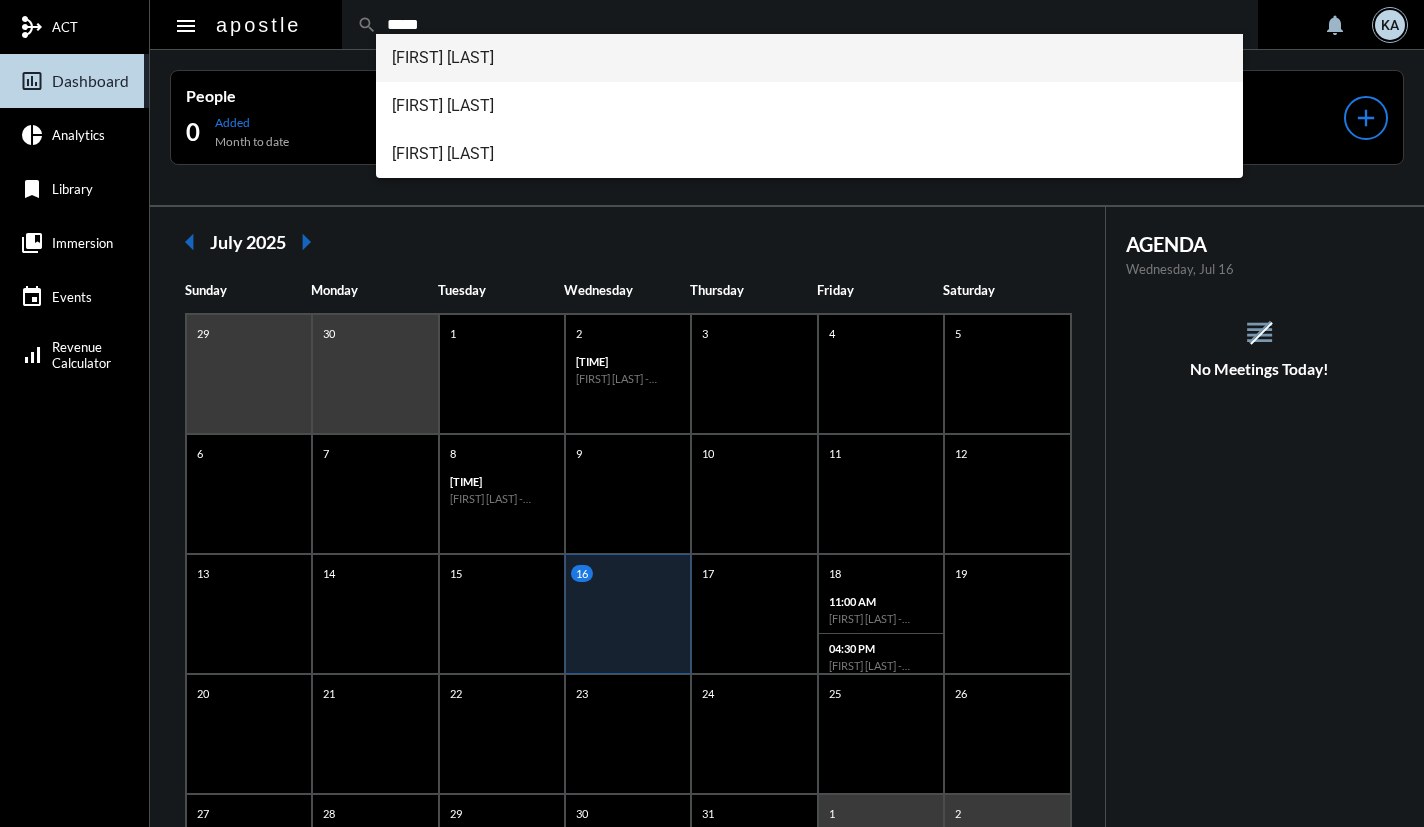 type on "*****" 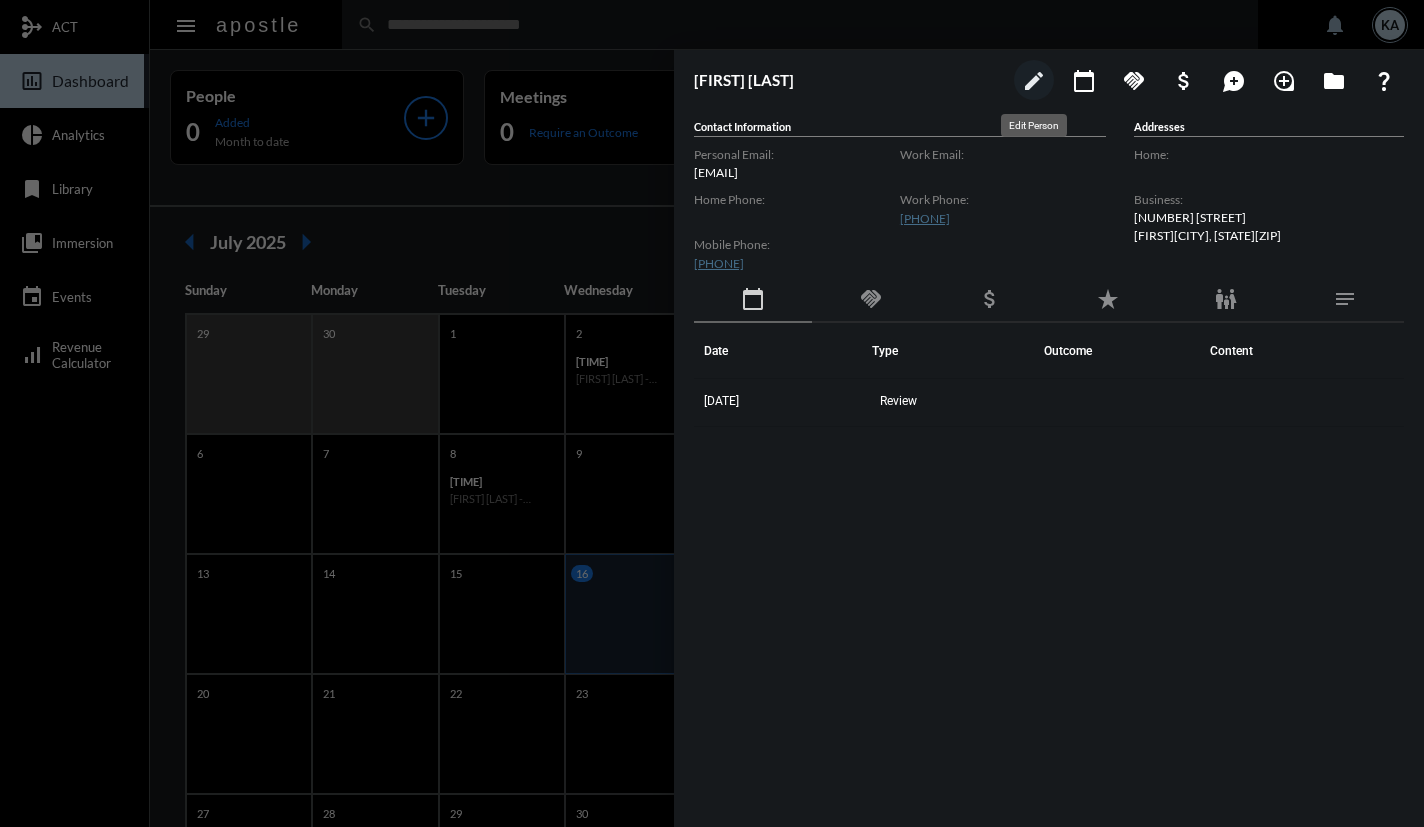 click on "edit" 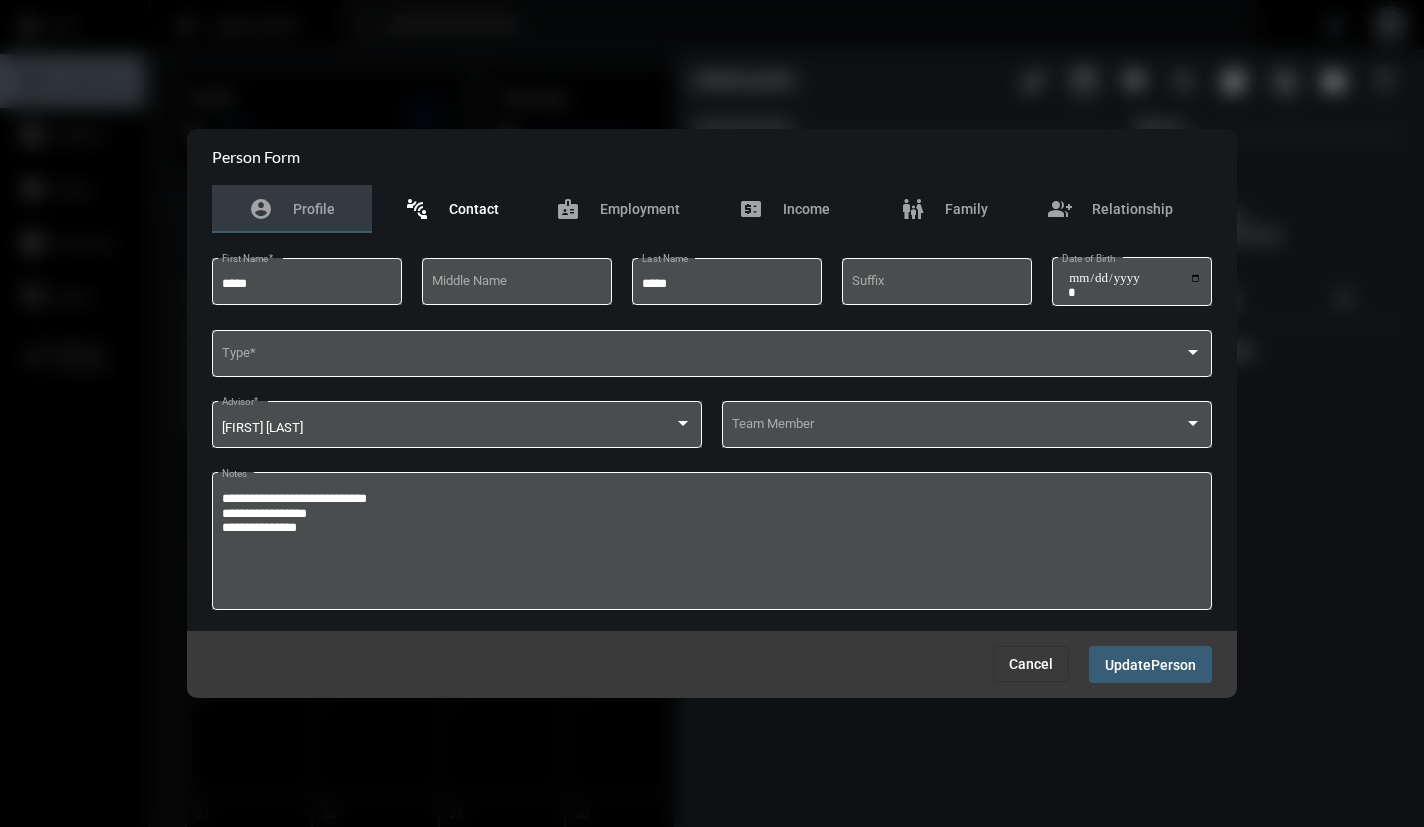 click on "Contact" at bounding box center [474, 209] 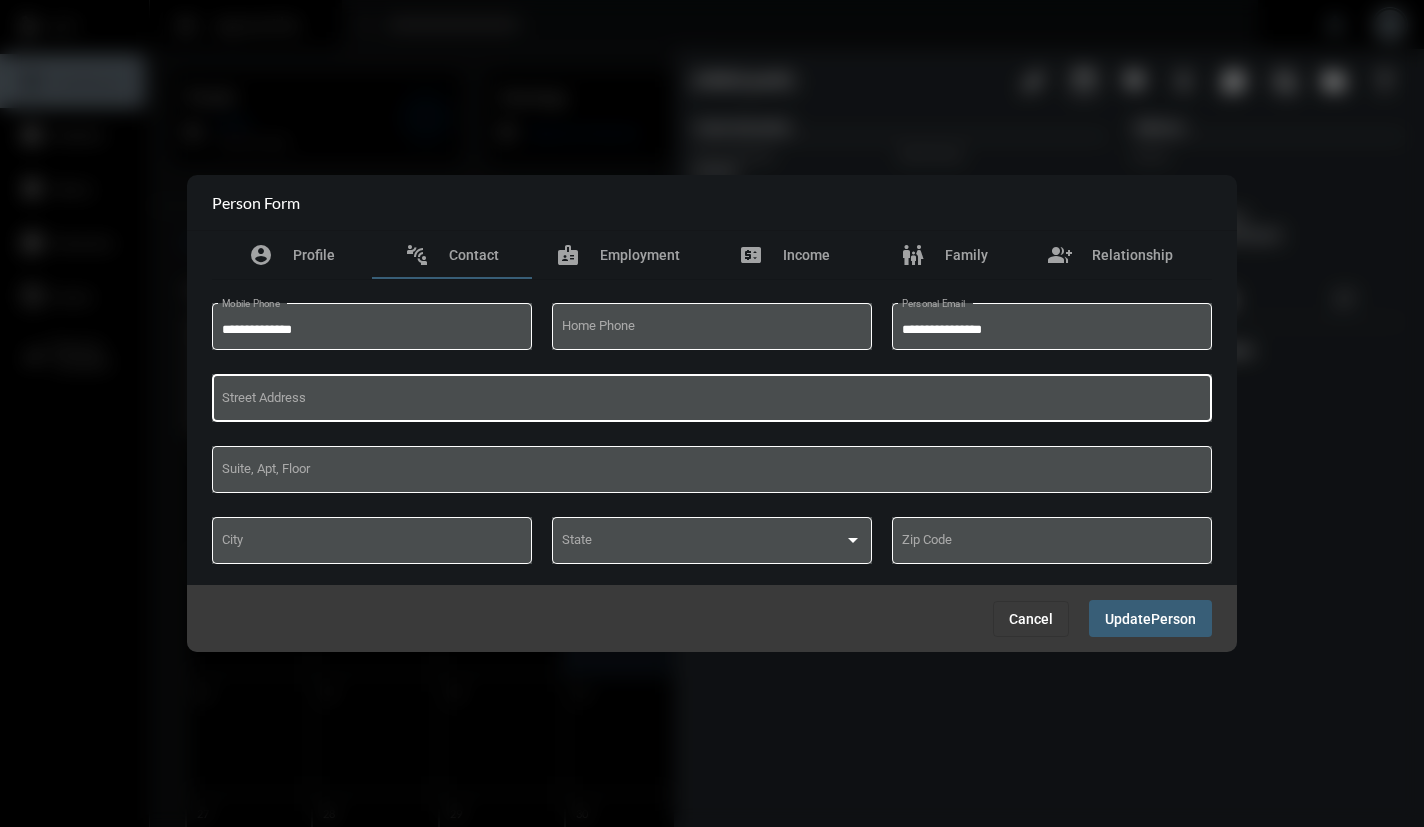 click on "Street Address" at bounding box center (712, 396) 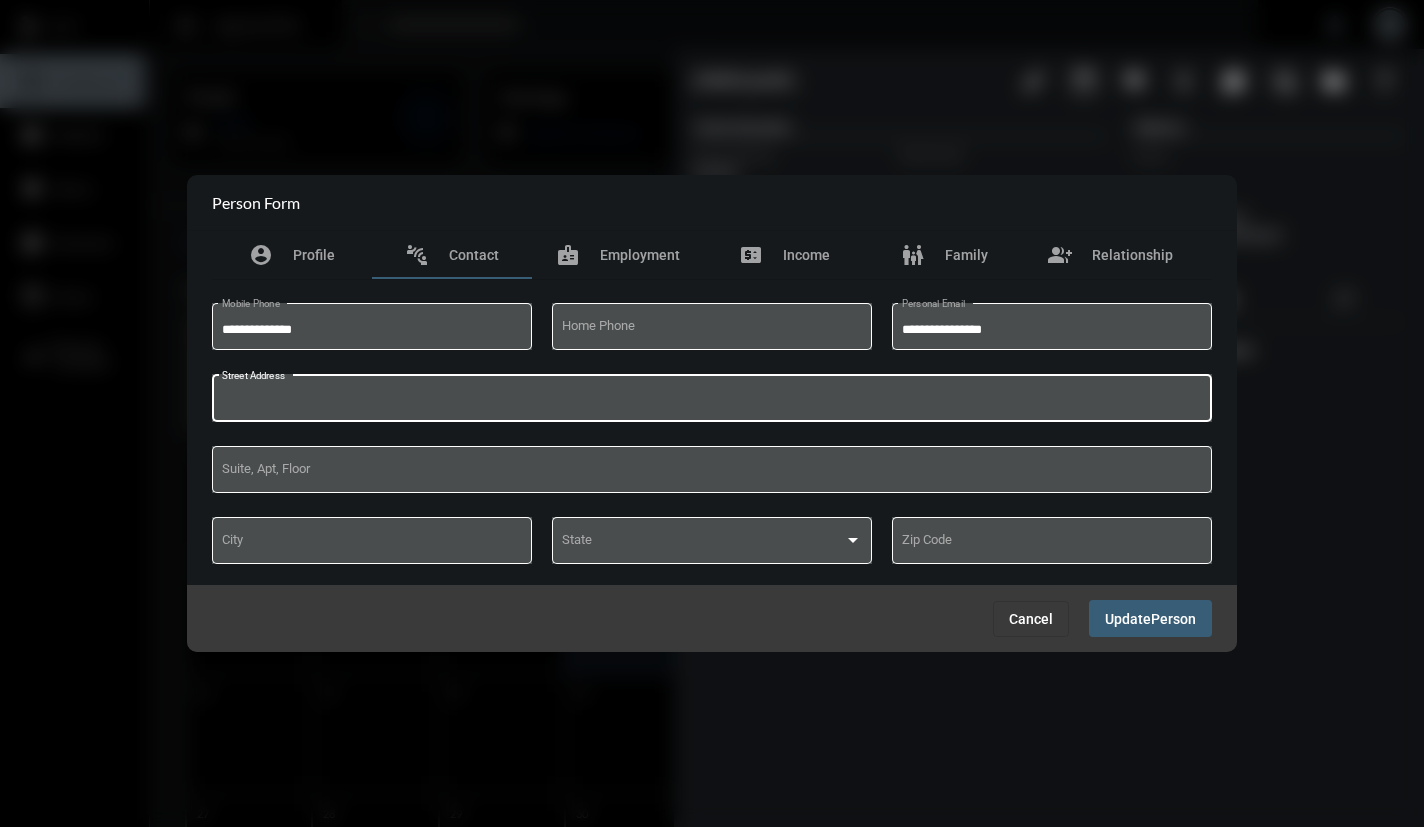 paste on "**********" 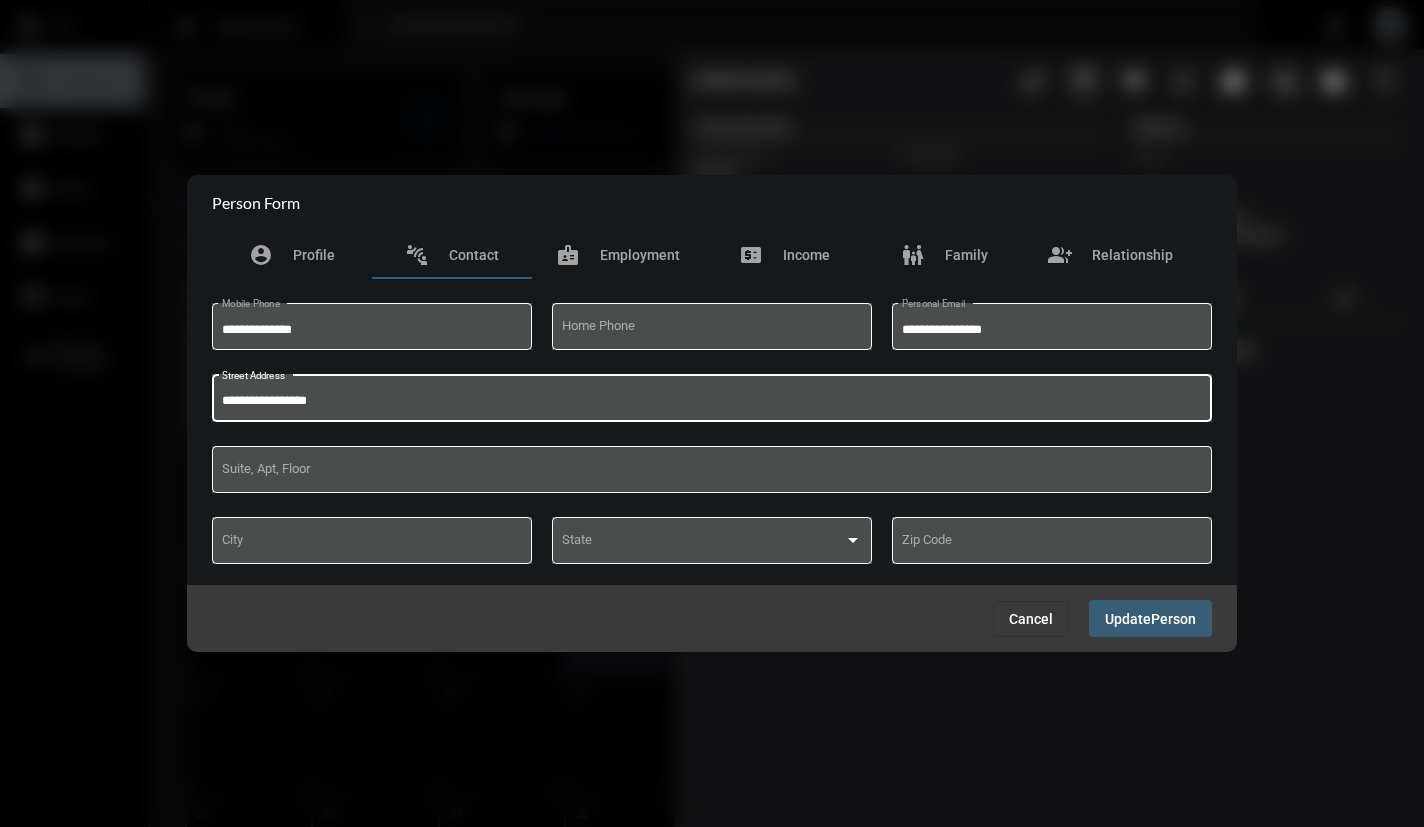type on "**********" 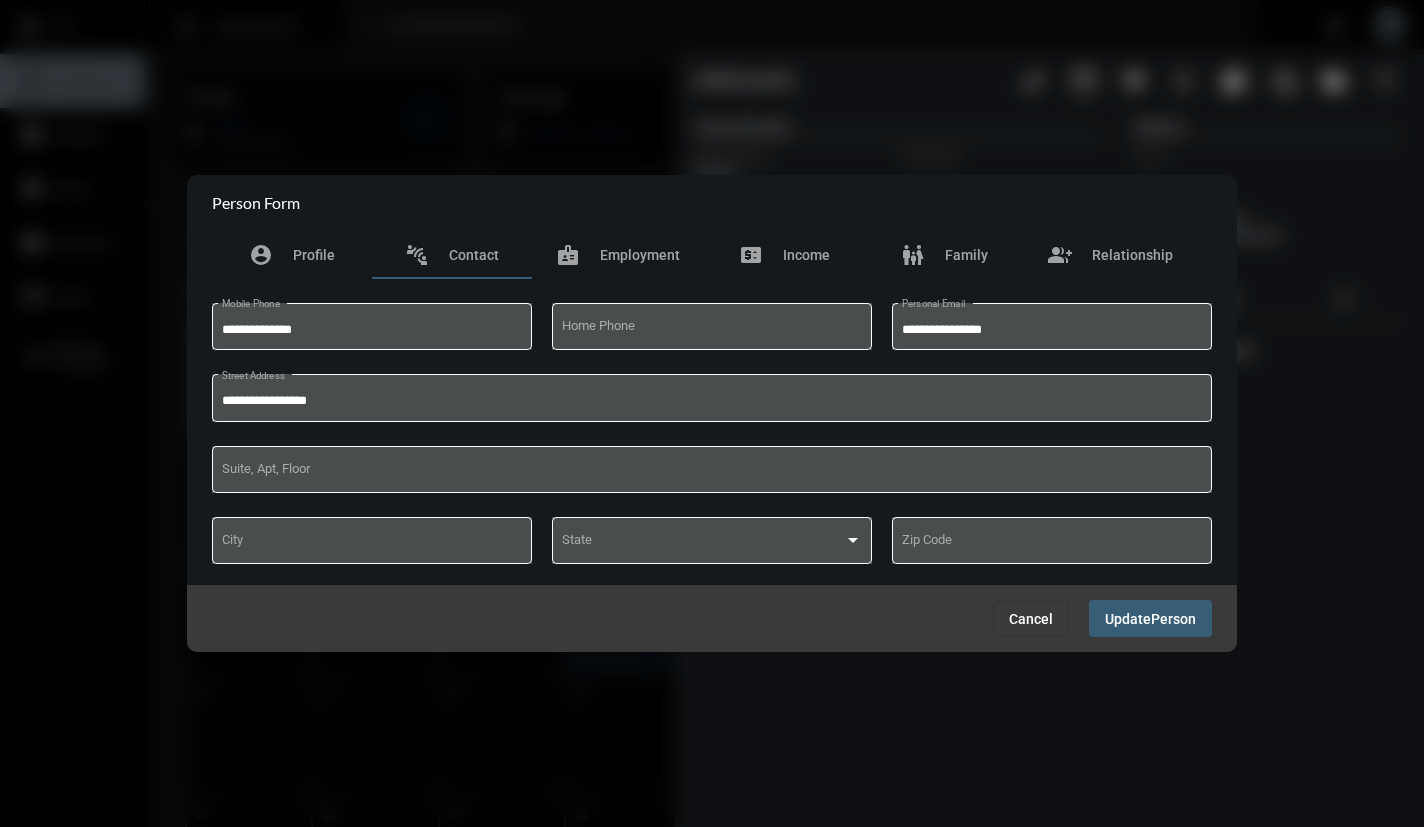 click at bounding box center (712, 413) 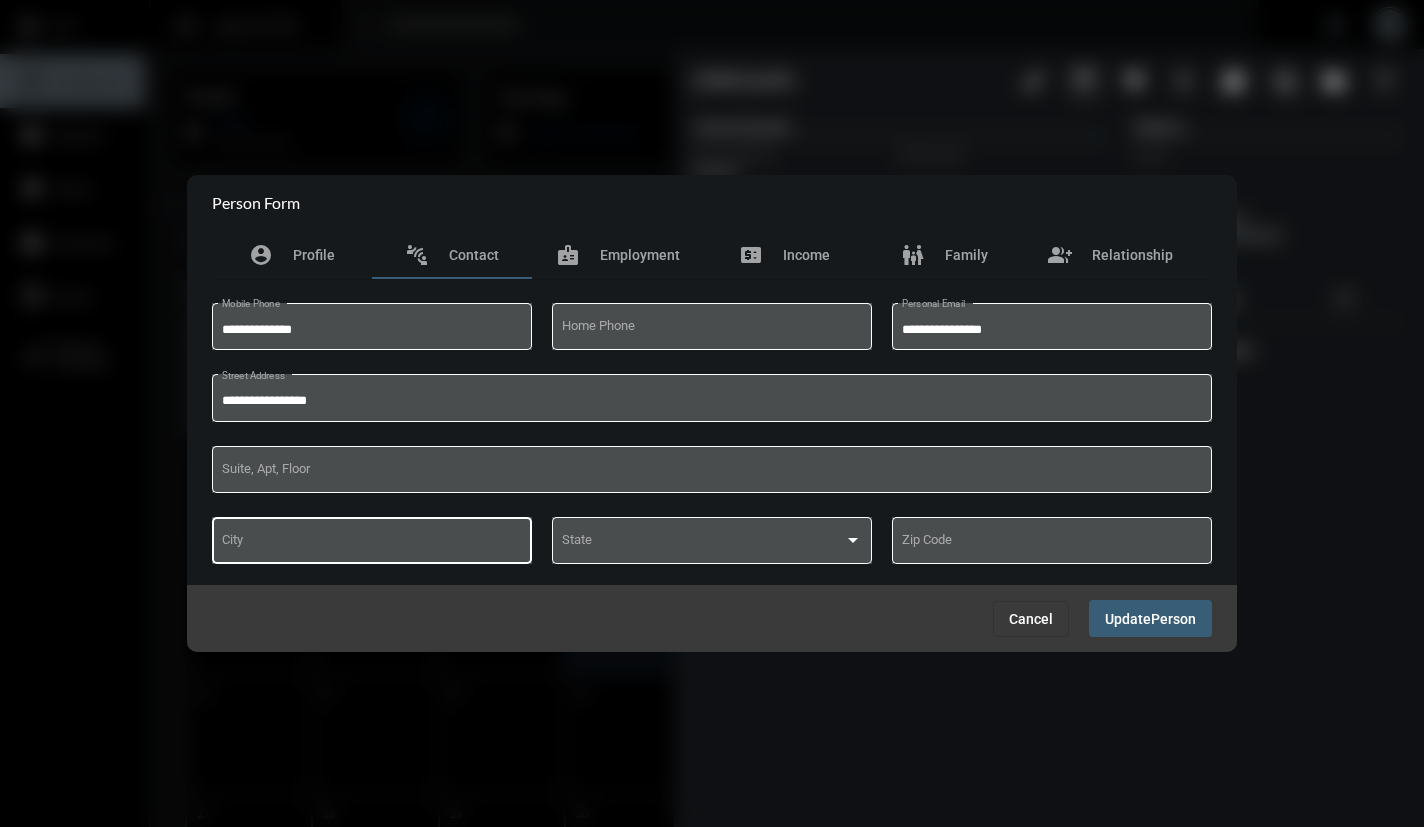 click on "City" at bounding box center (372, 539) 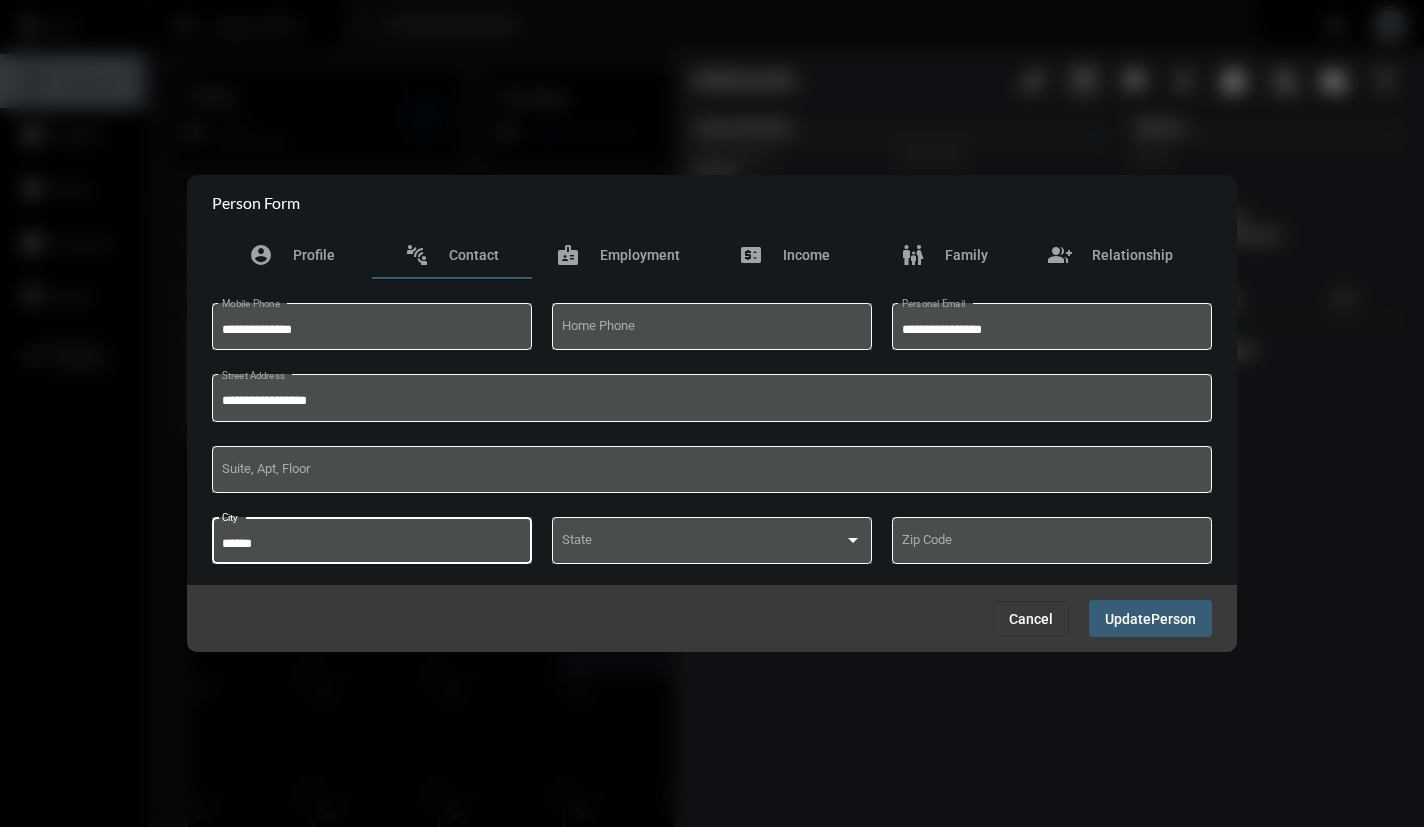 type on "******" 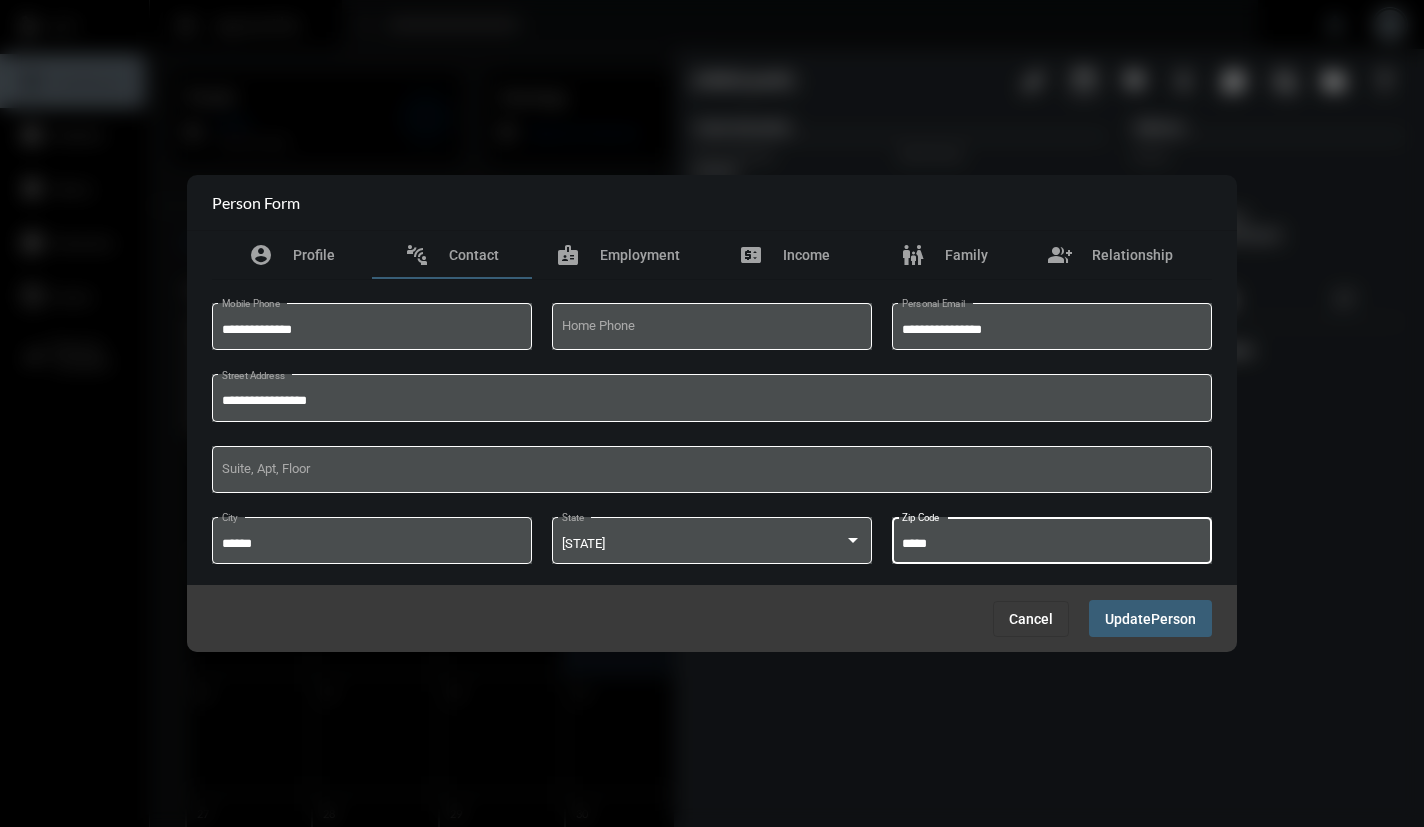 type on "*****" 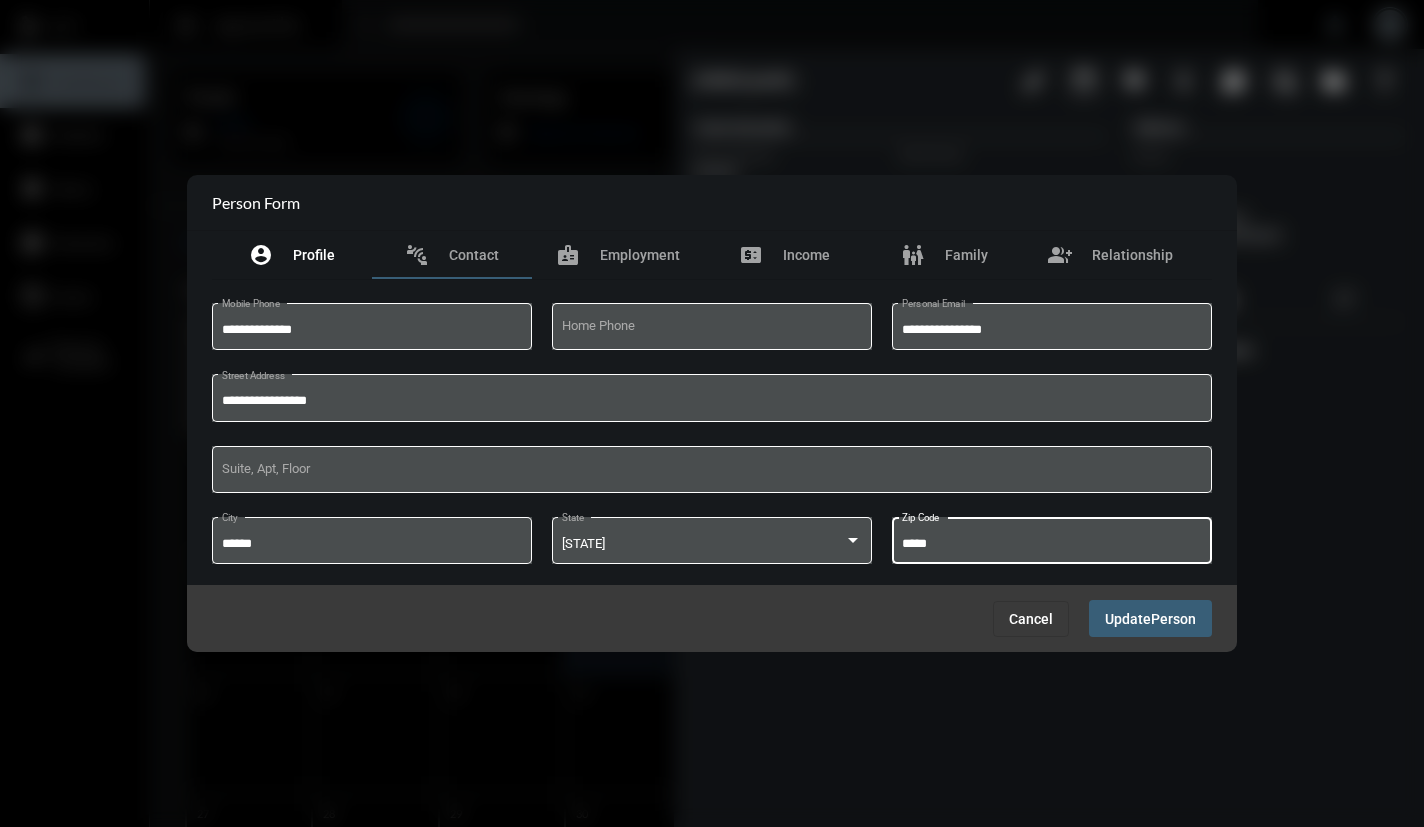 click on "Profile" at bounding box center [314, 255] 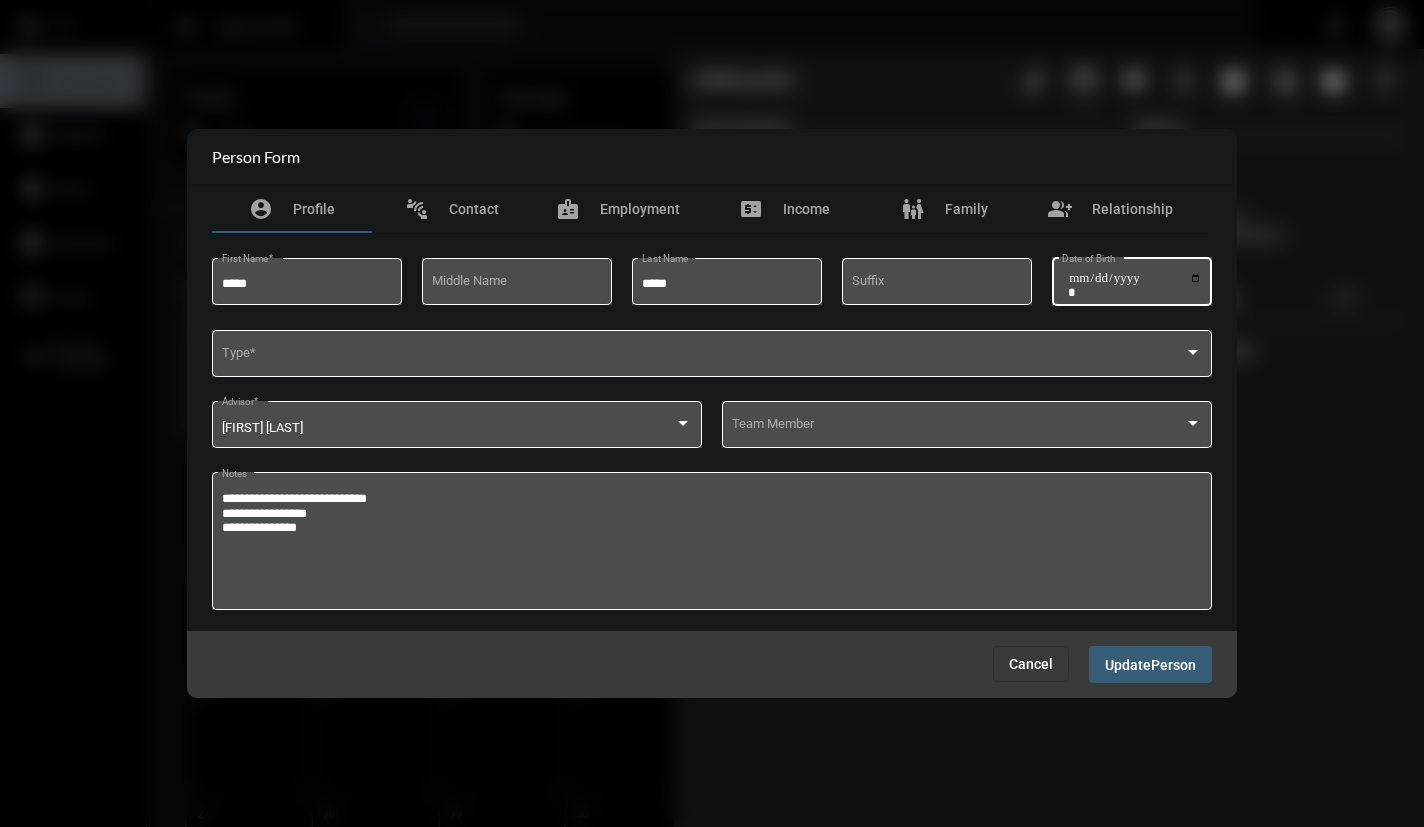 click on "Date of Birth" at bounding box center [1135, 285] 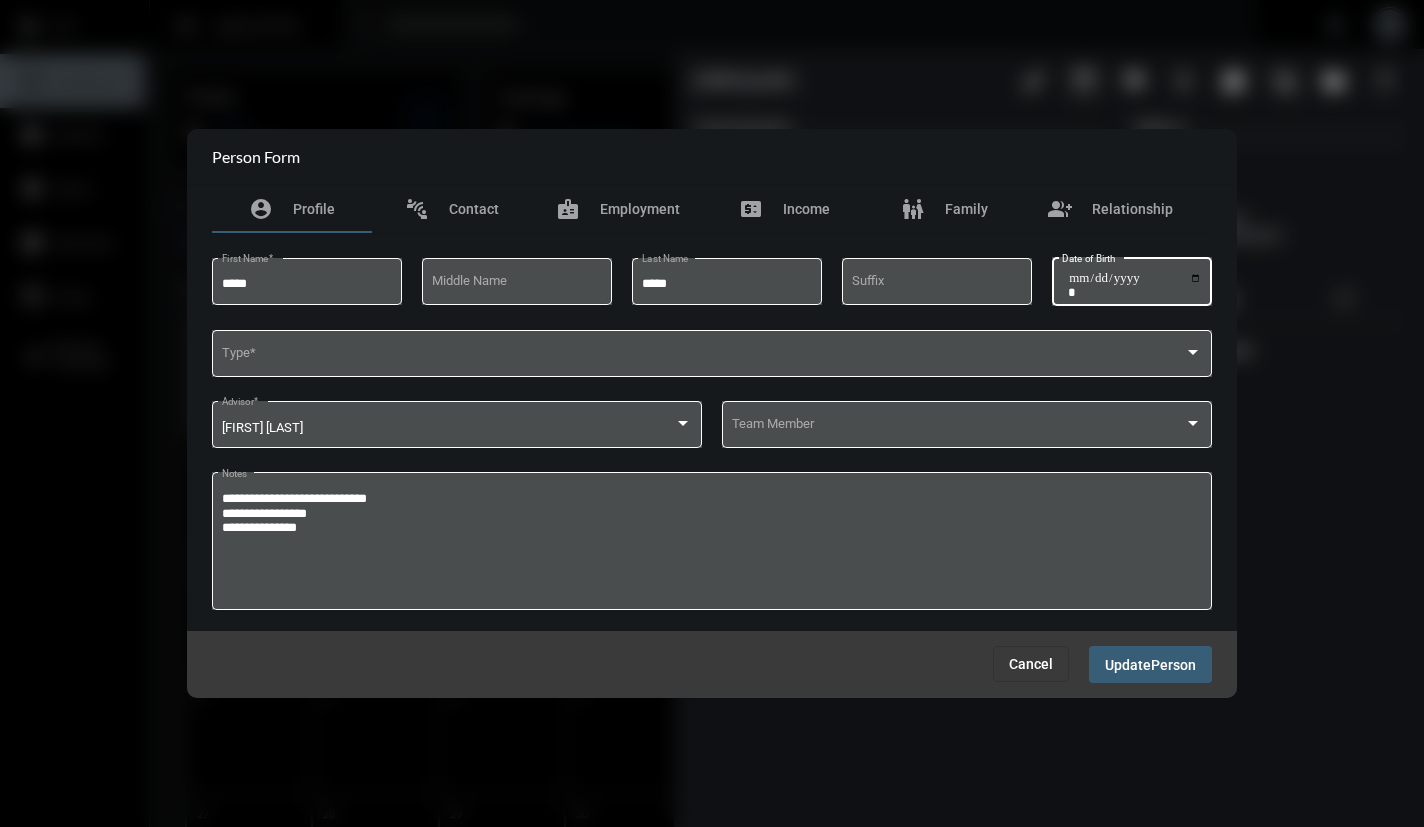 type on "**********" 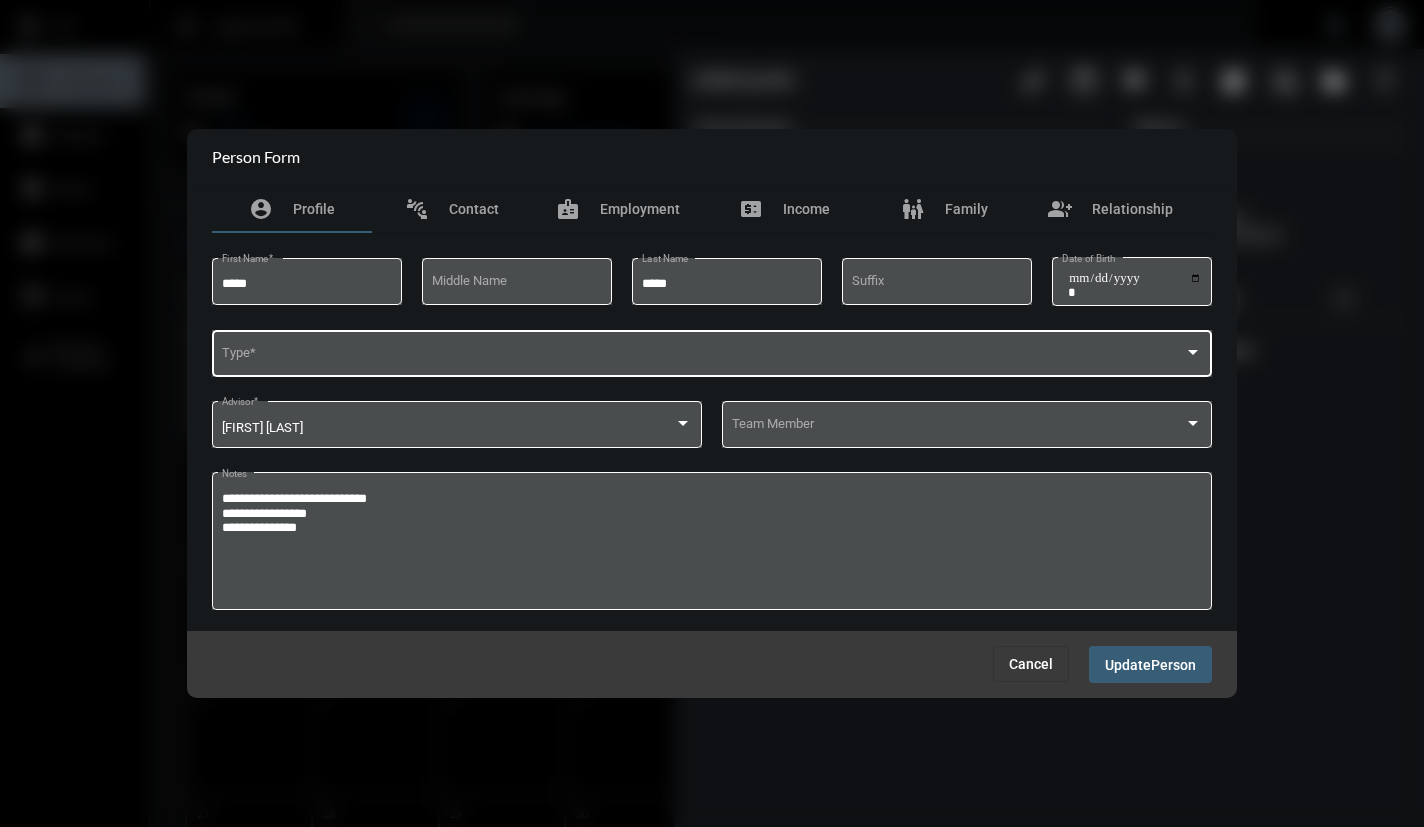click on "Type  *" at bounding box center [712, 351] 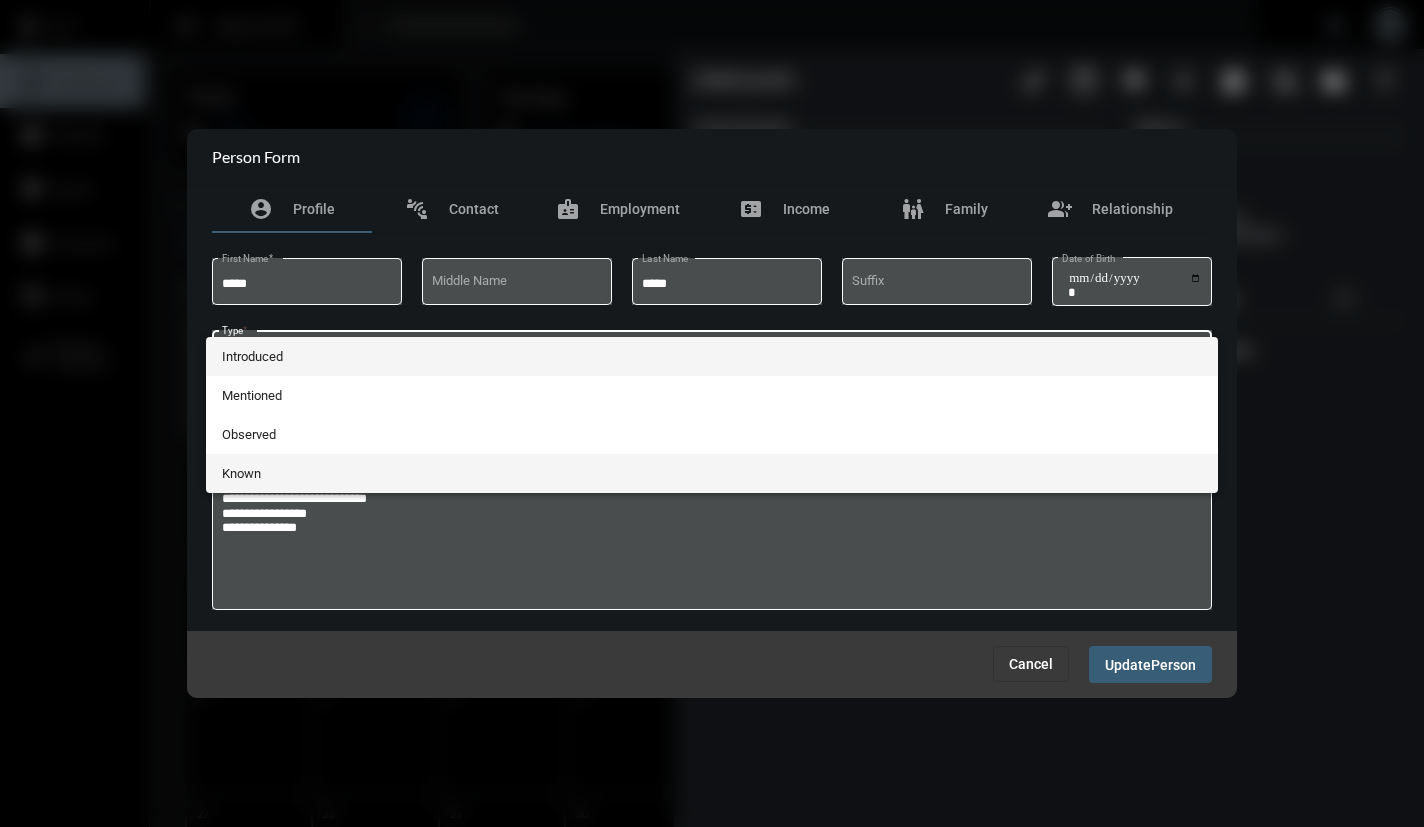 click on "Known" at bounding box center (712, 473) 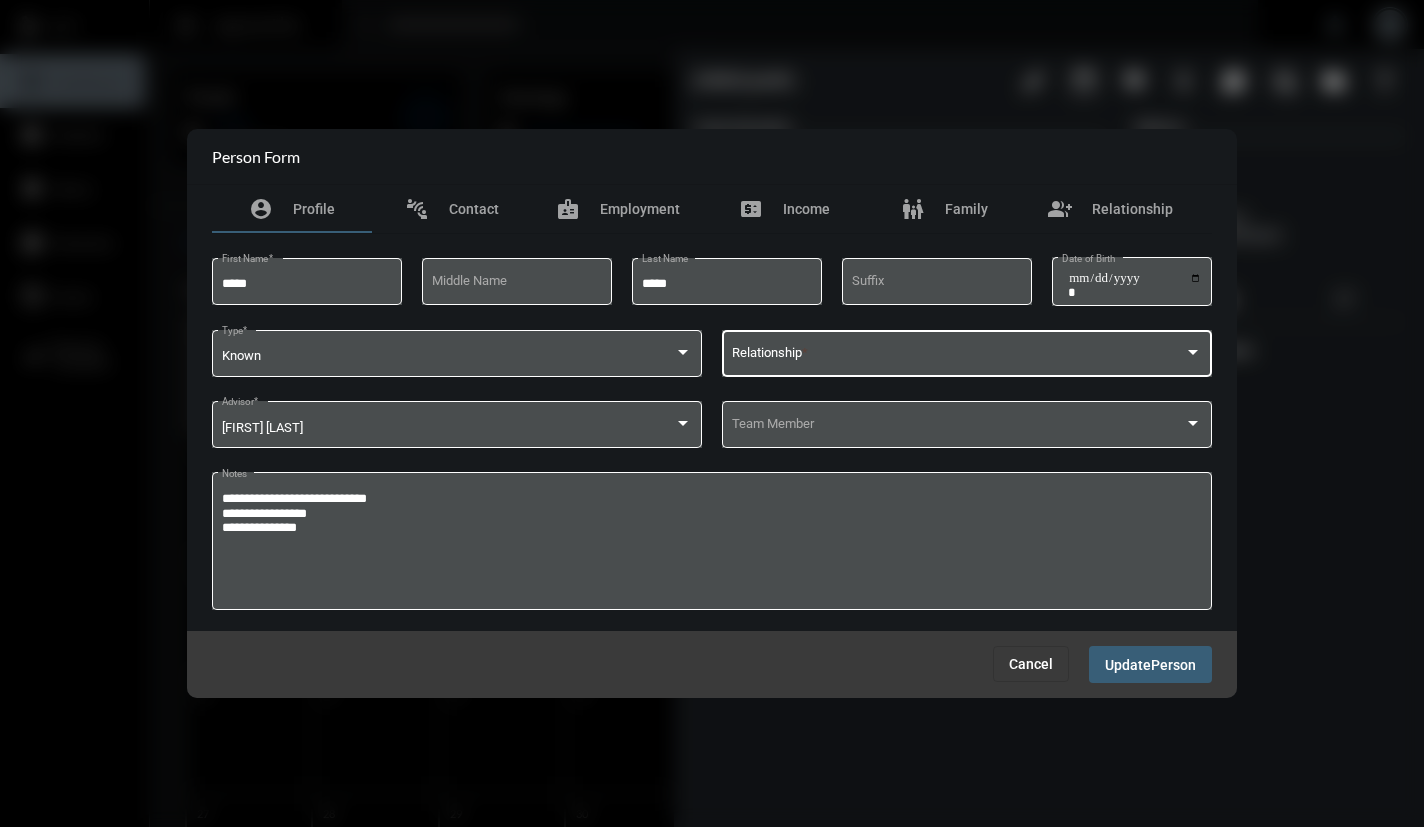 click at bounding box center (958, 356) 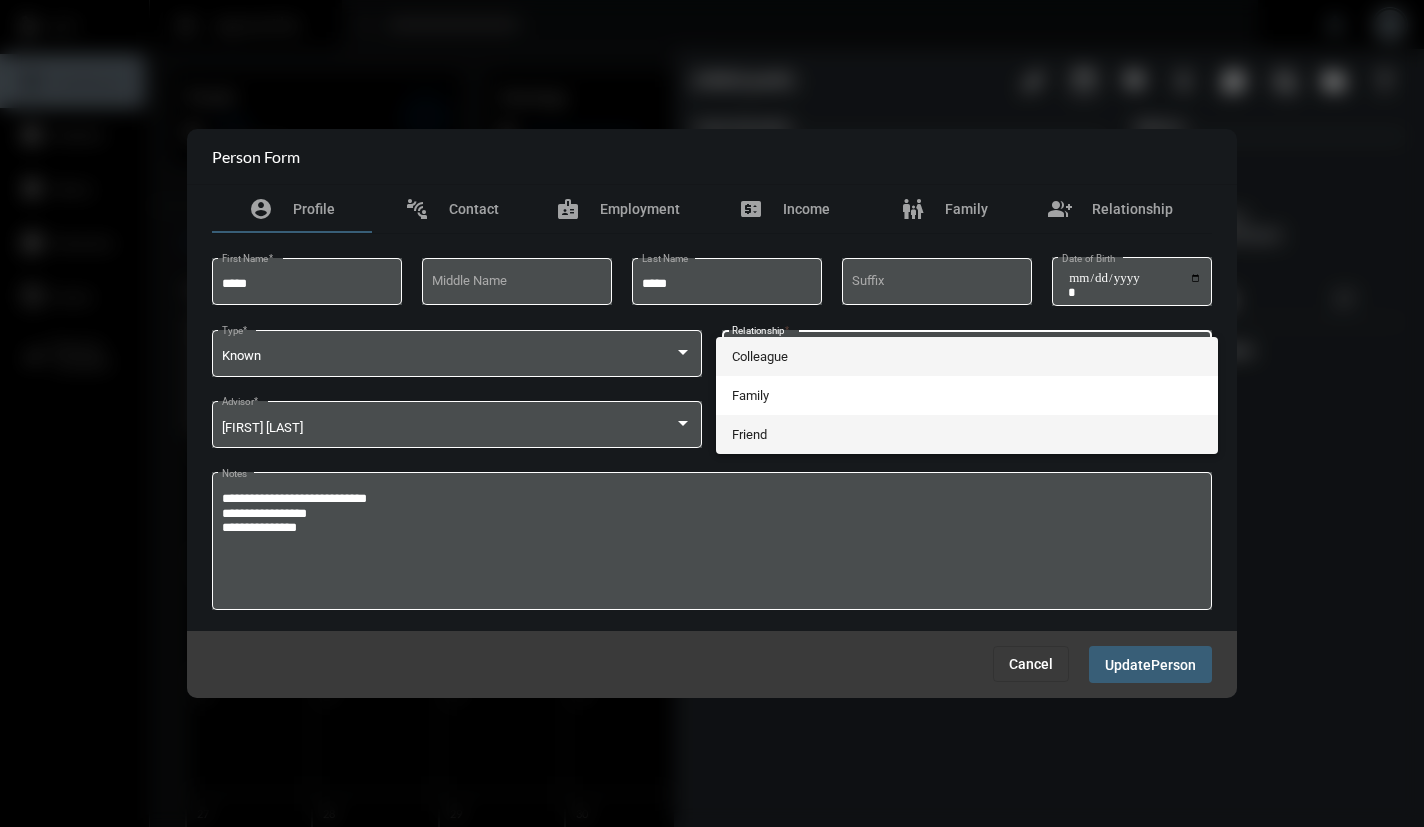 click on "Friend" at bounding box center (967, 434) 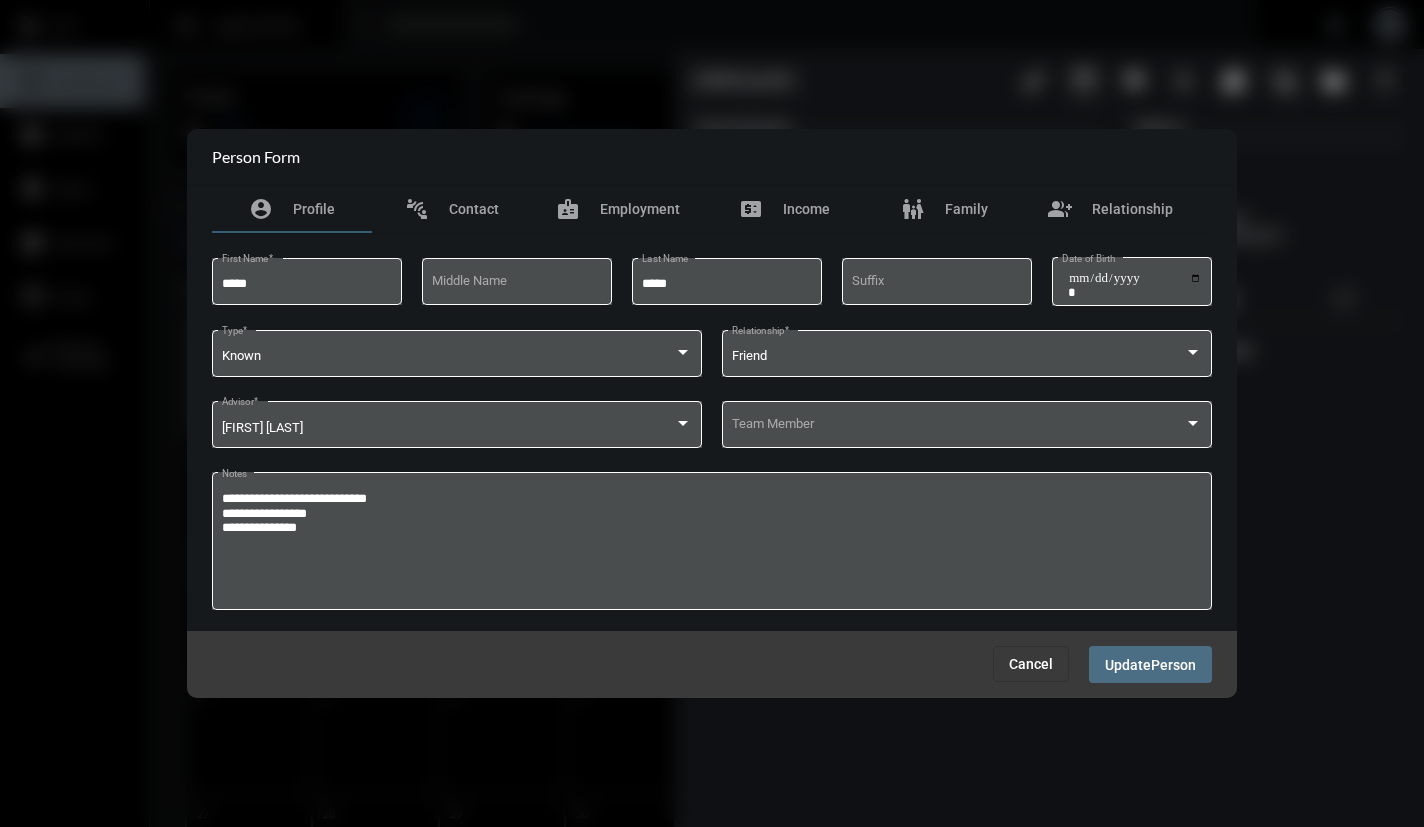 click on "Person" at bounding box center (1173, 665) 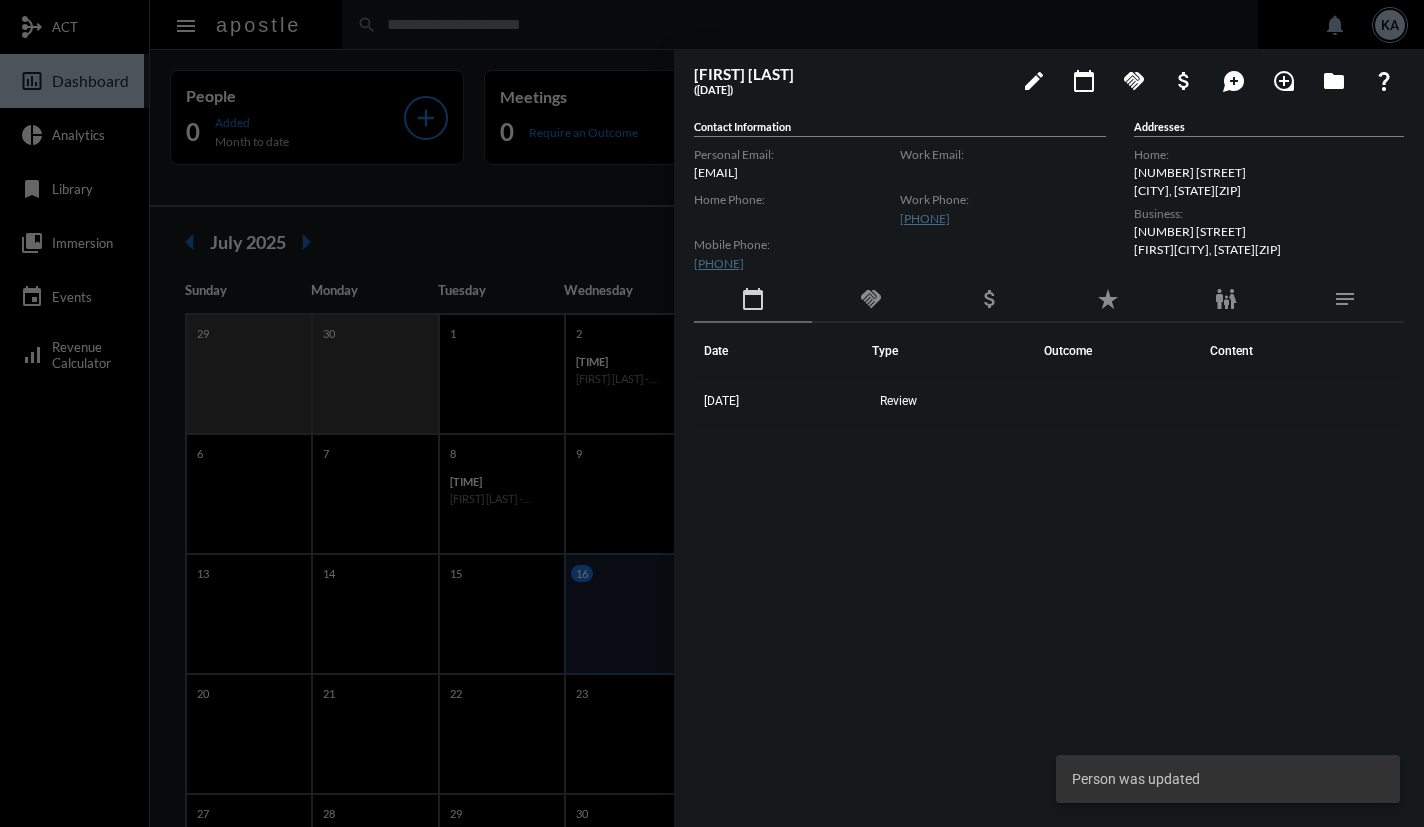 click at bounding box center [712, 413] 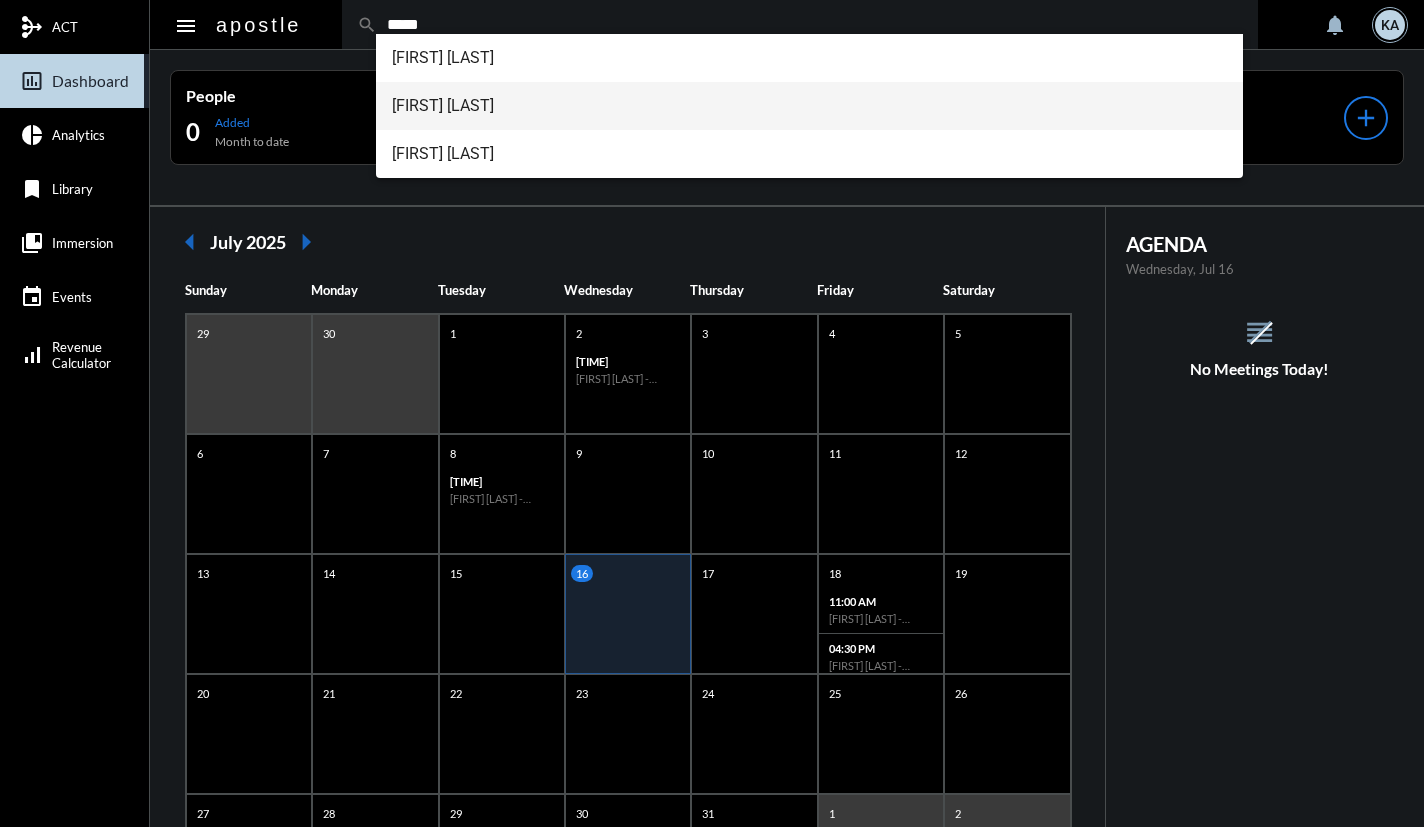 type on "*****" 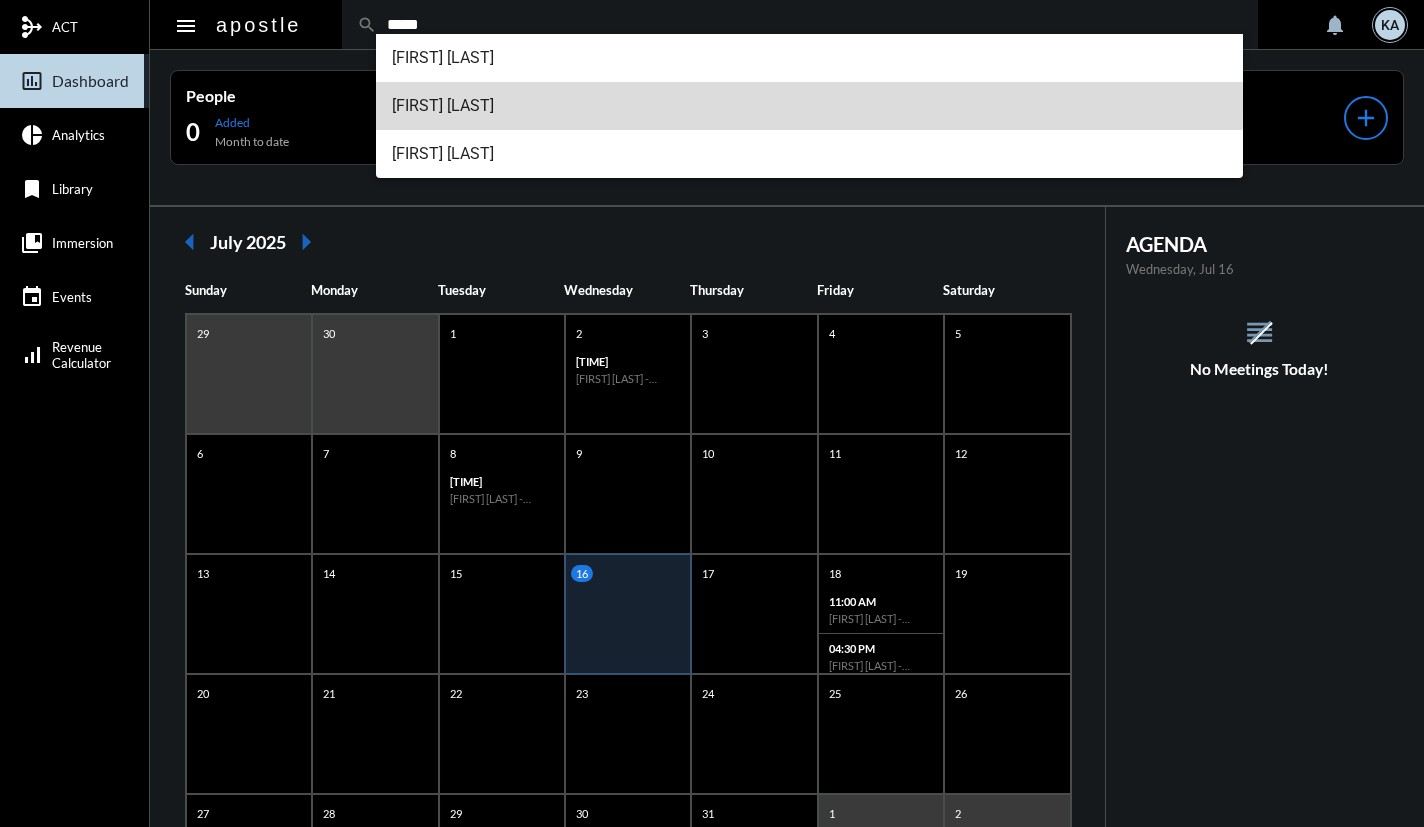 click on "[FIRST]  [LAST]" at bounding box center (809, 106) 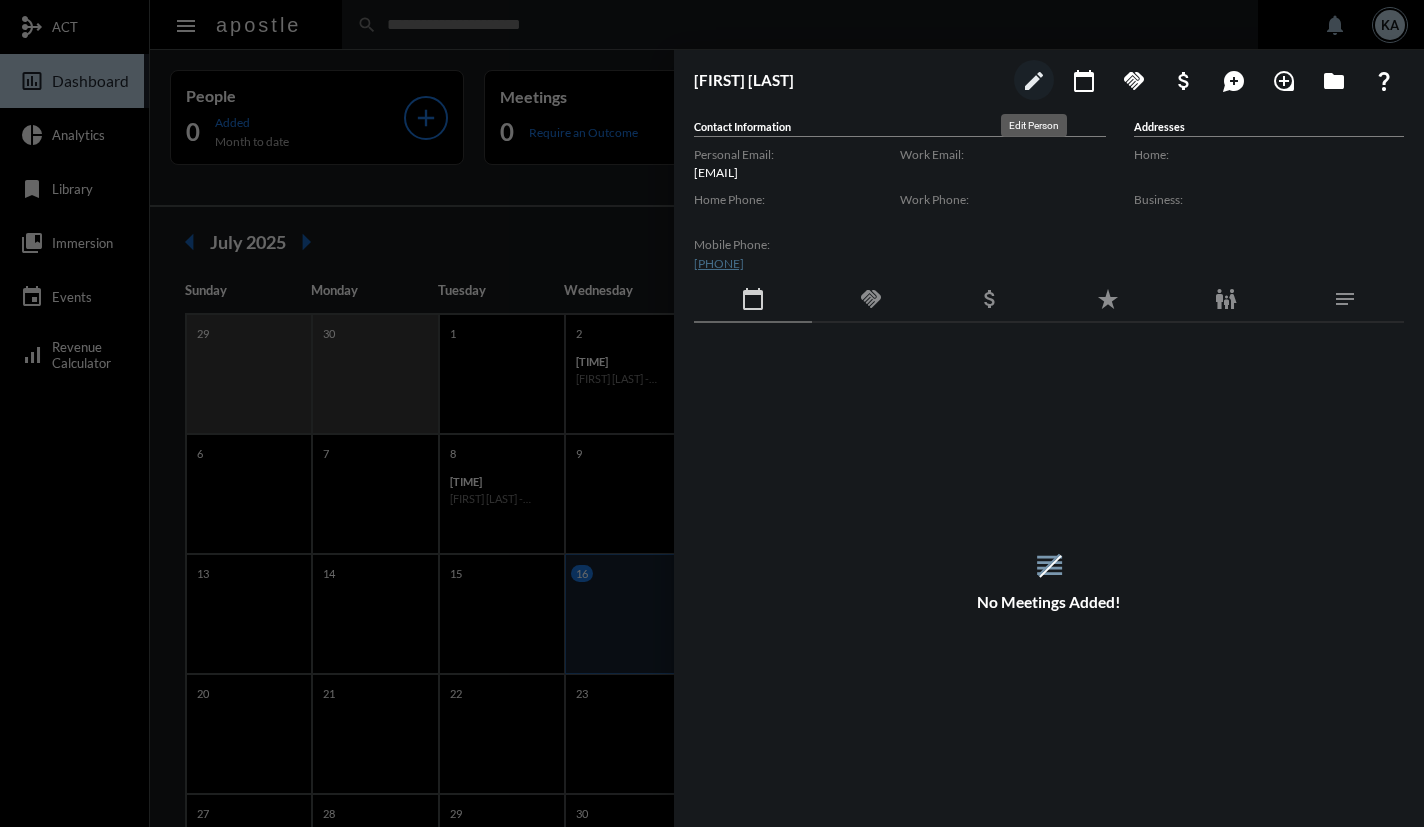 click on "edit" 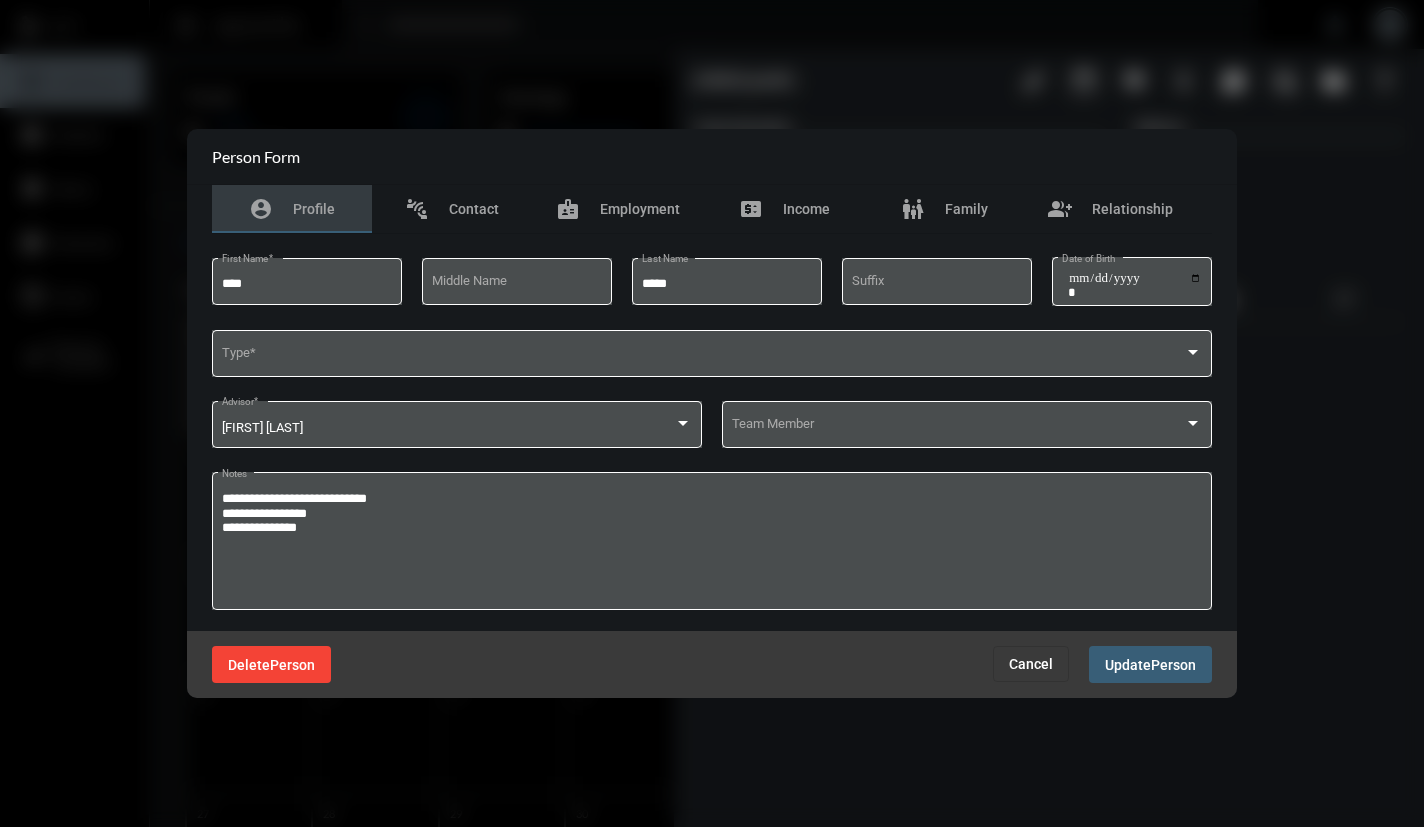 click on "Person" at bounding box center [292, 665] 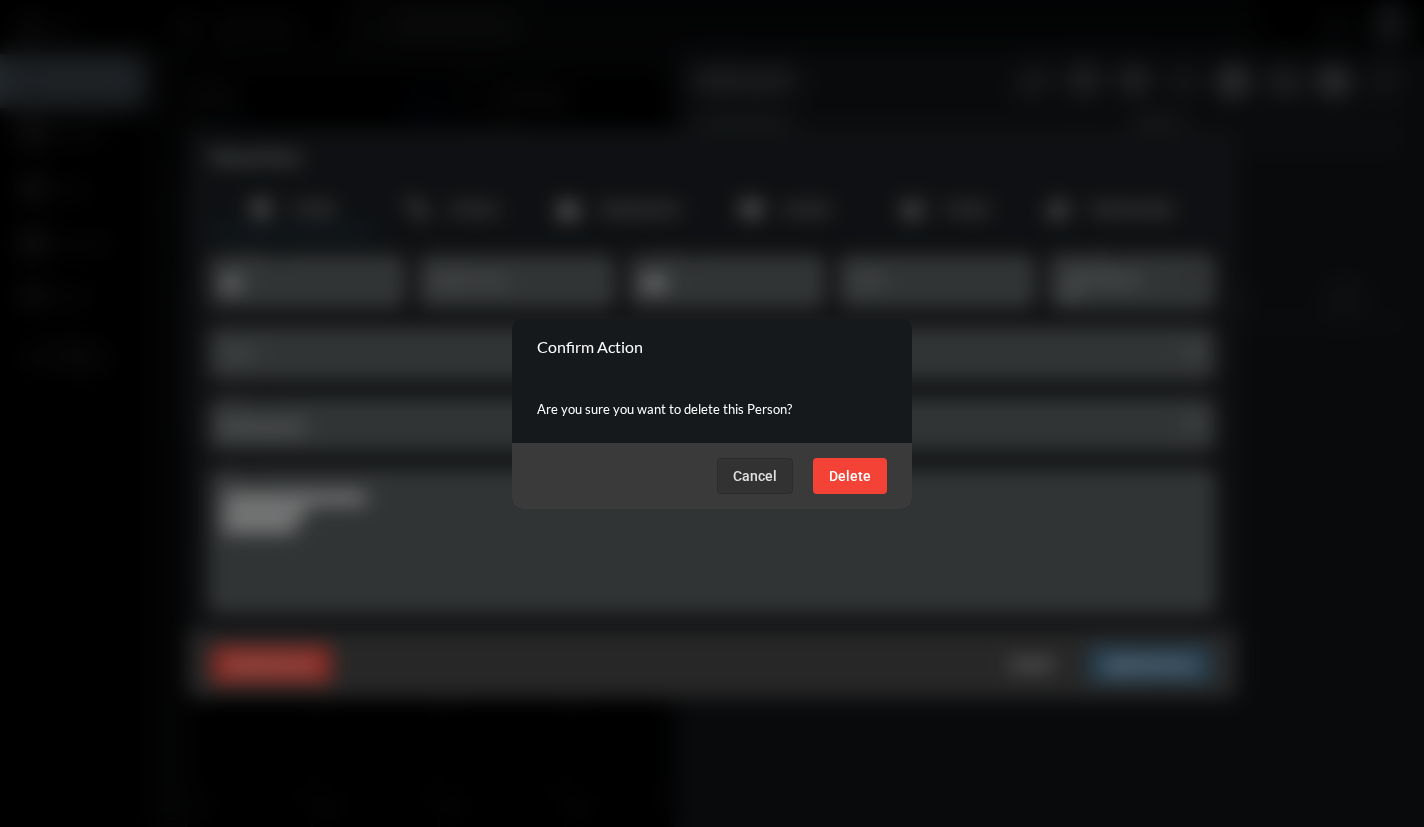 click on "Delete" at bounding box center [850, 476] 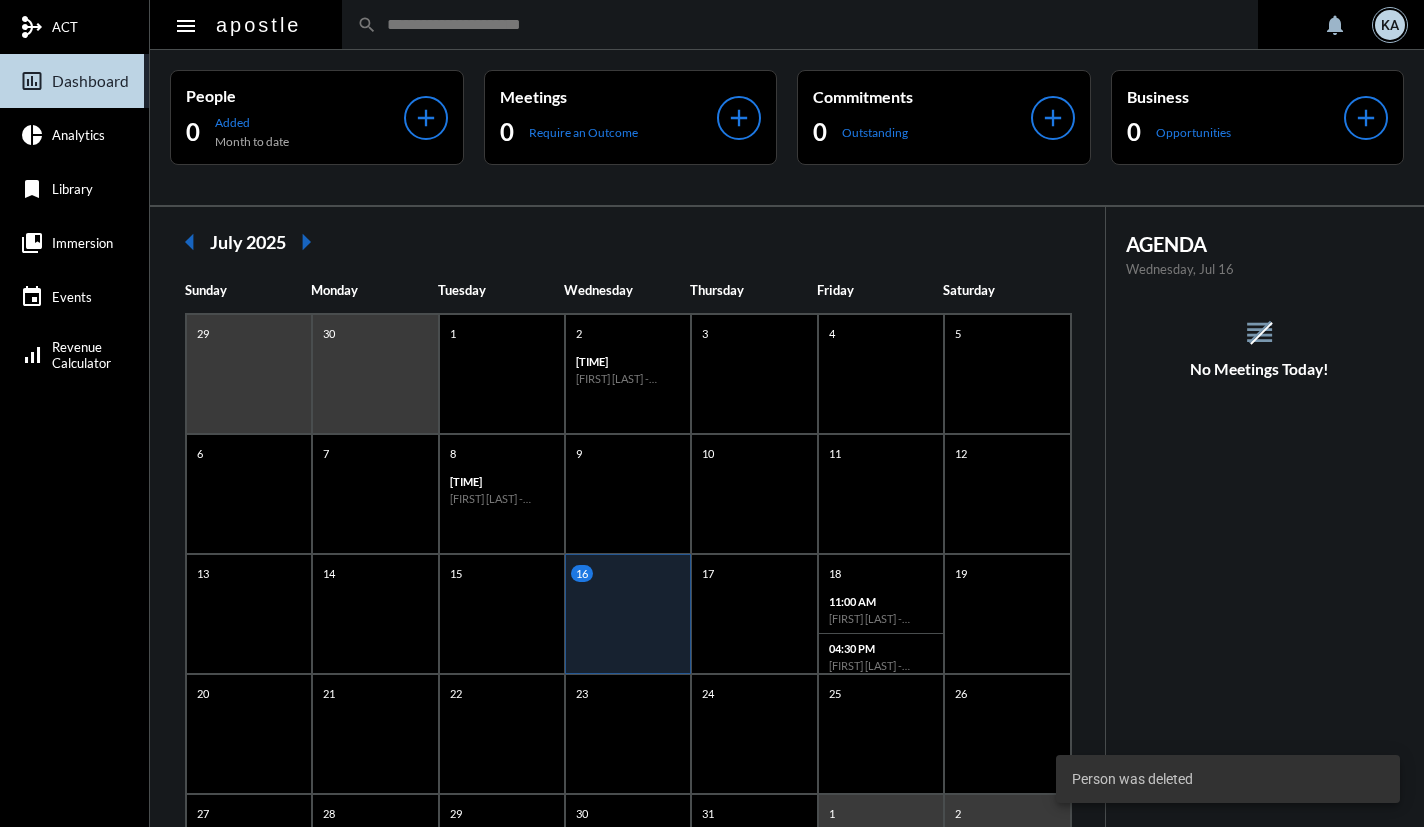 click 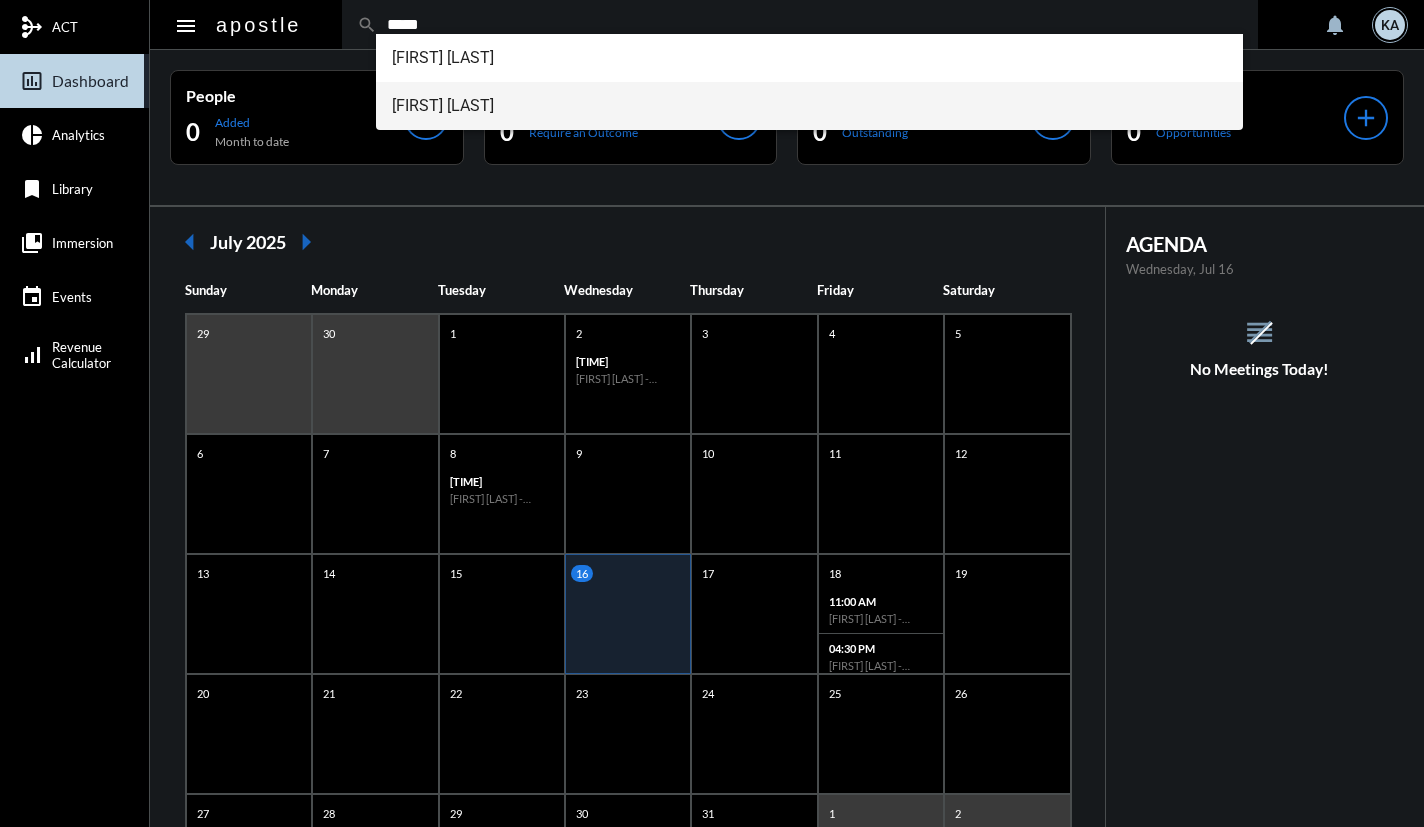 type on "*****" 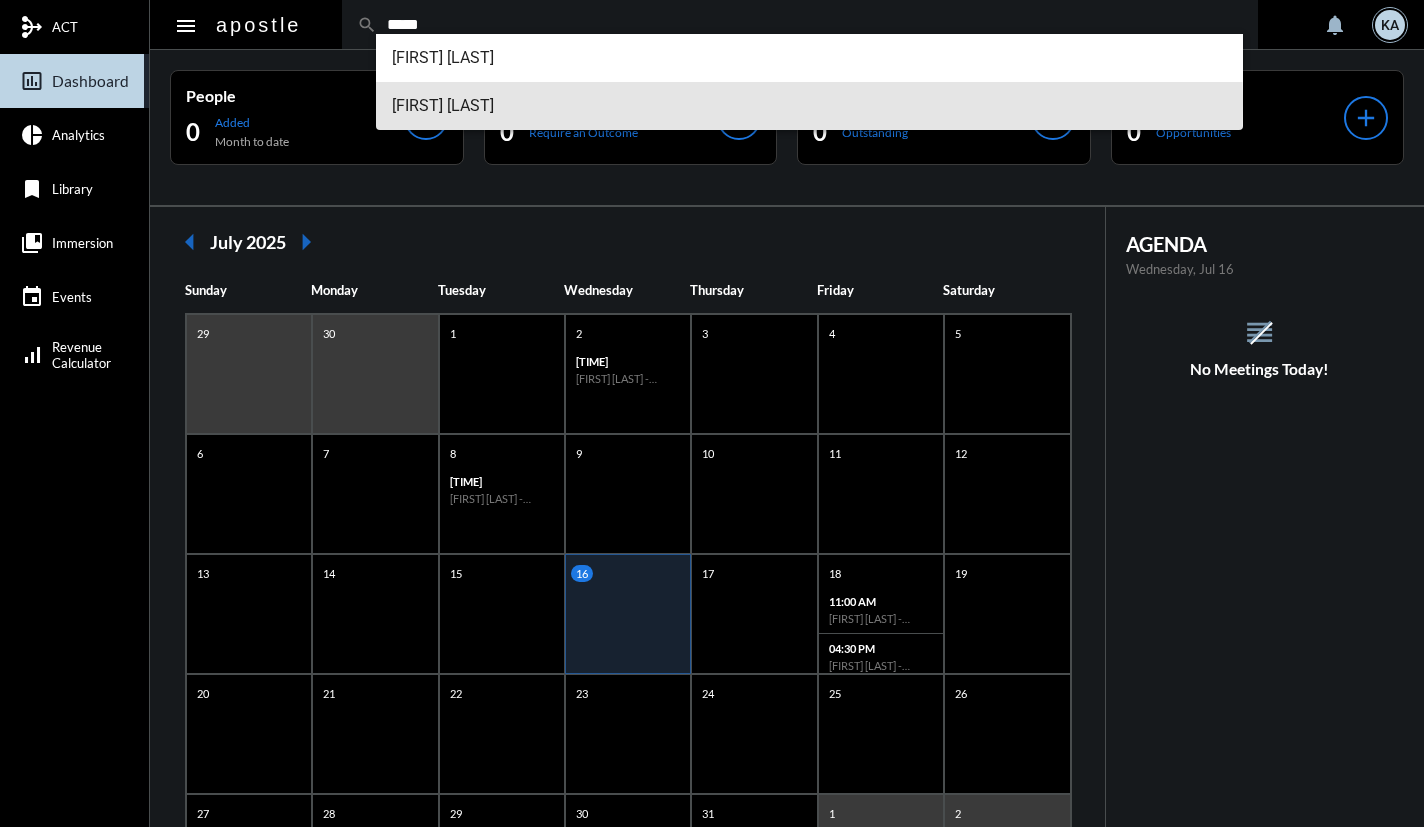 click on "[FIRST]  [LAST]" at bounding box center [809, 106] 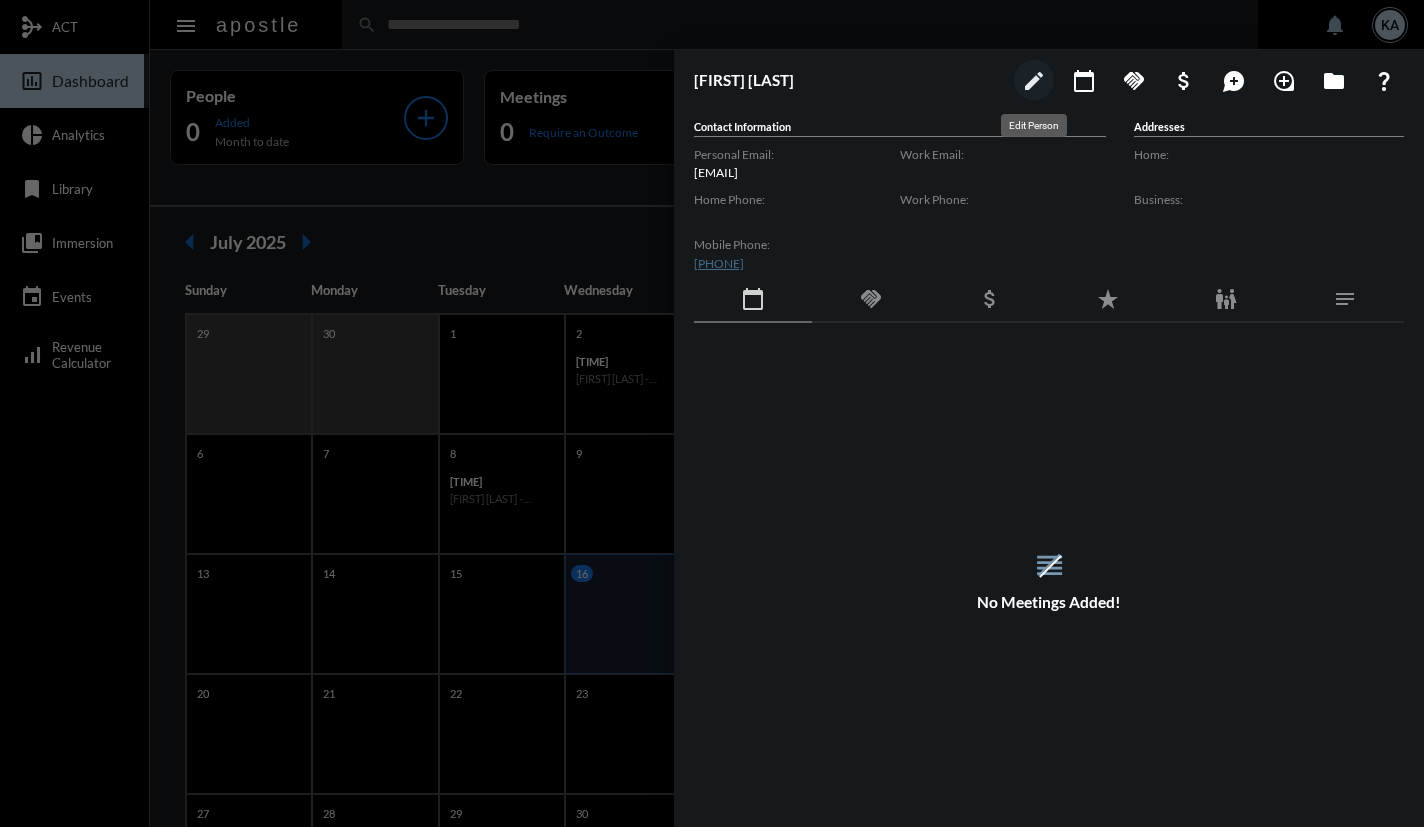 click on "edit" 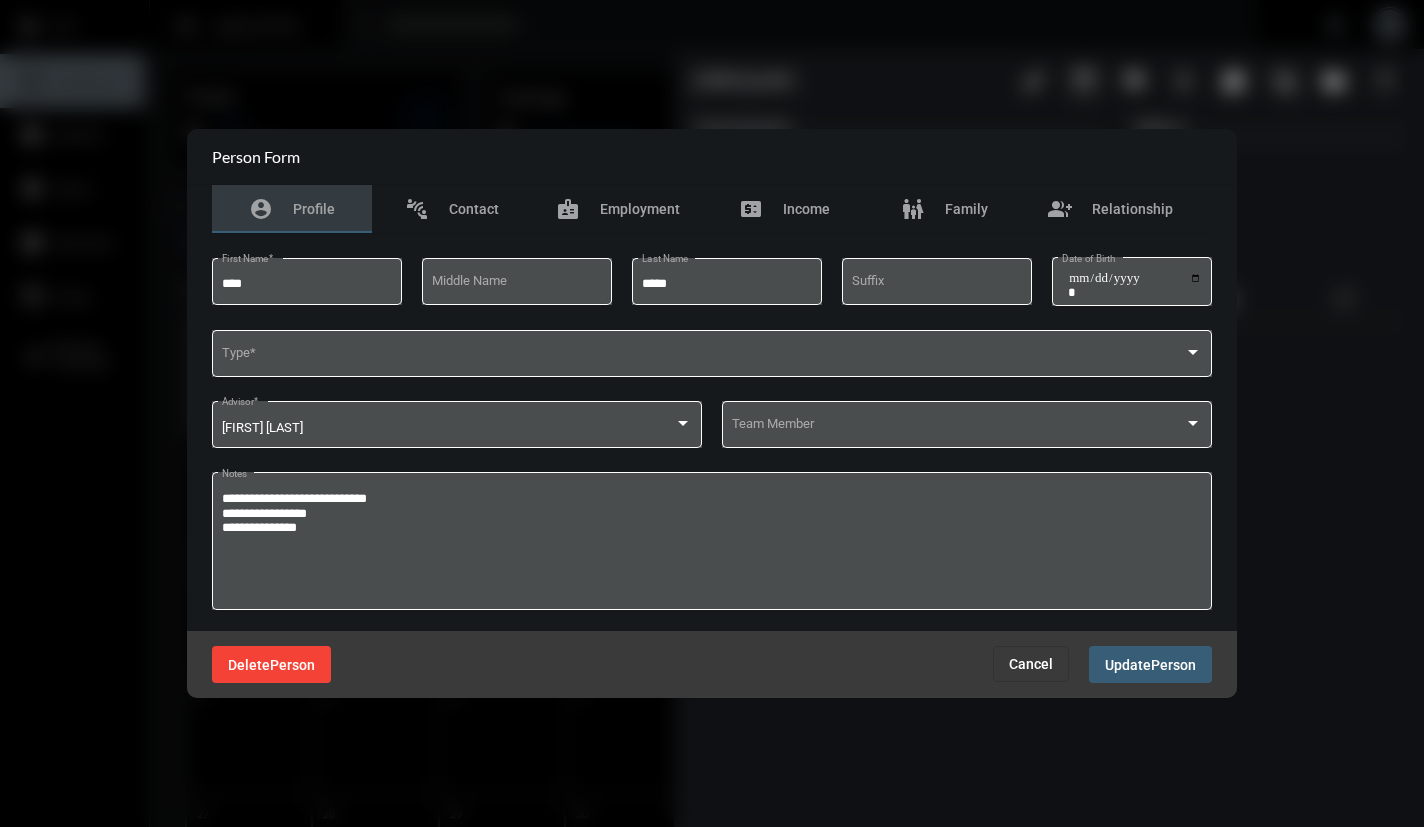 click on "Person" at bounding box center (292, 665) 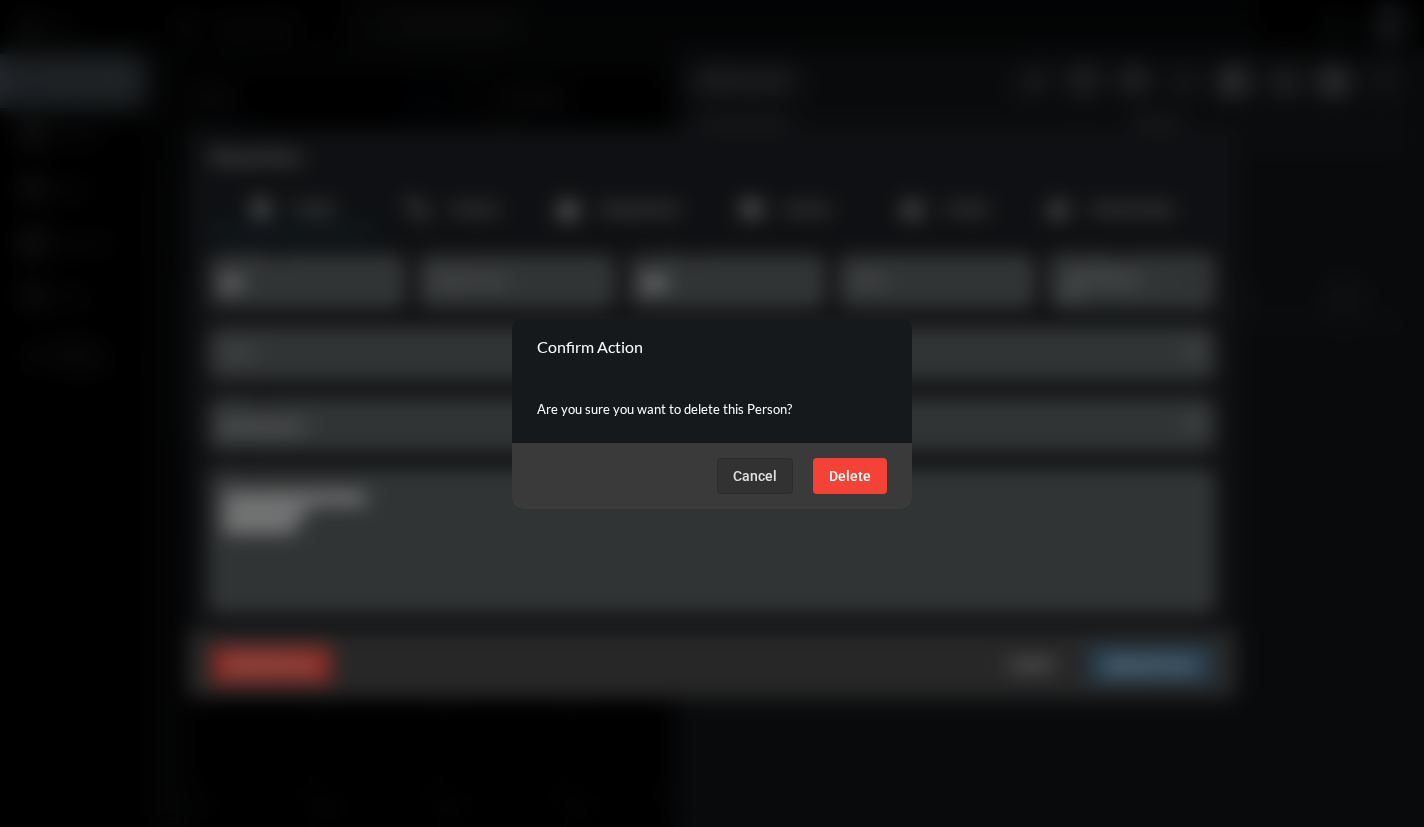 click on "Delete" at bounding box center (850, 476) 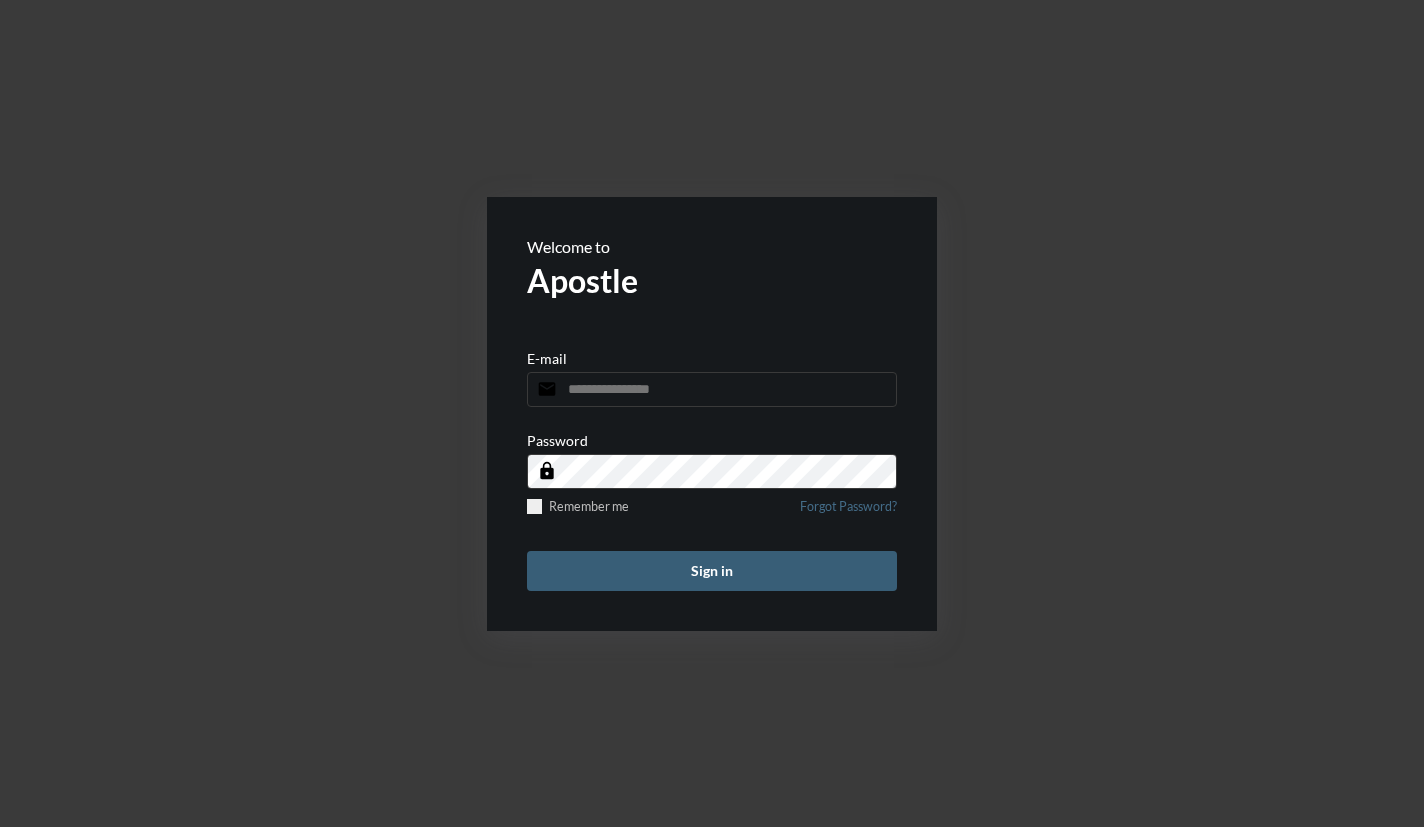 scroll, scrollTop: 0, scrollLeft: 0, axis: both 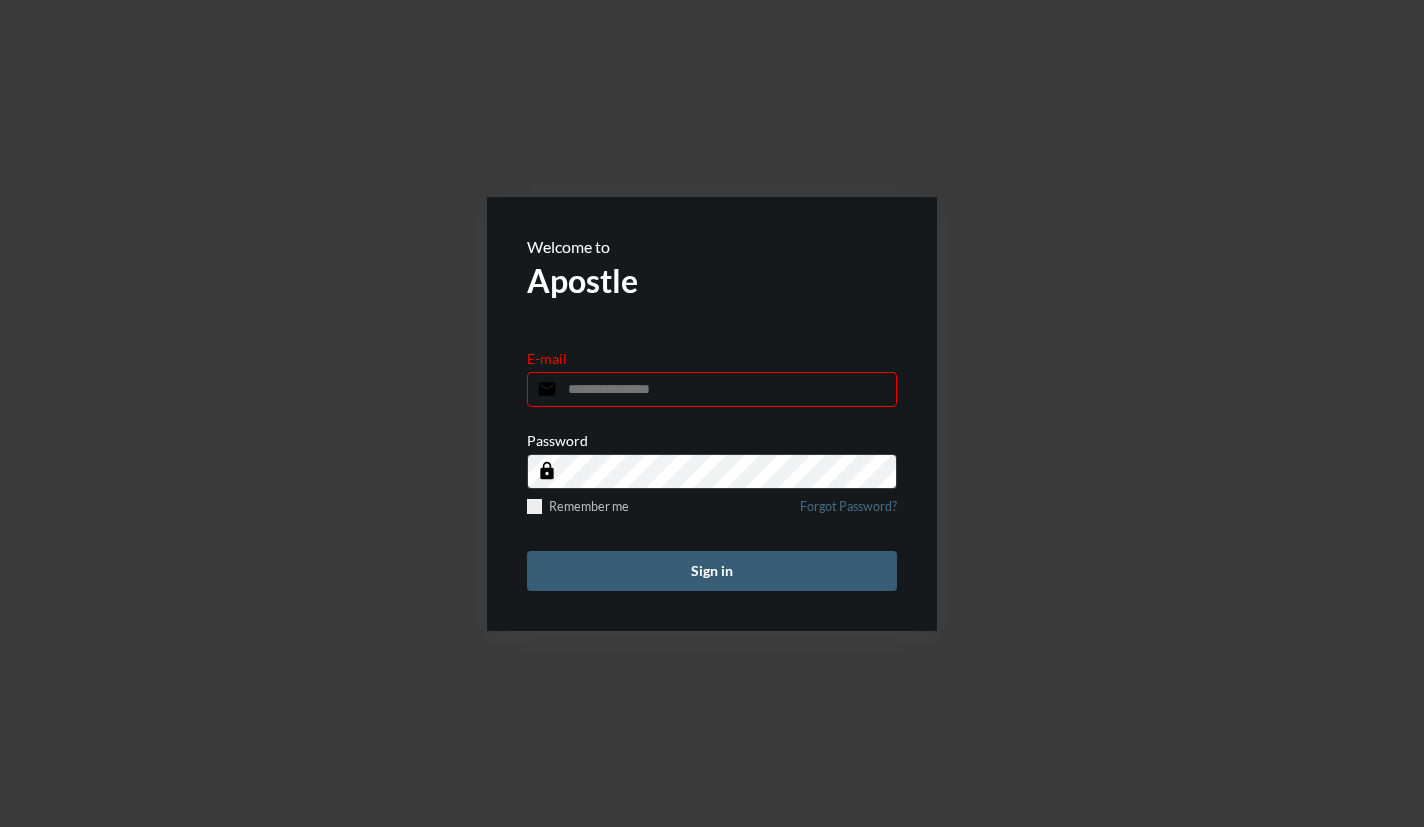 type on "**********" 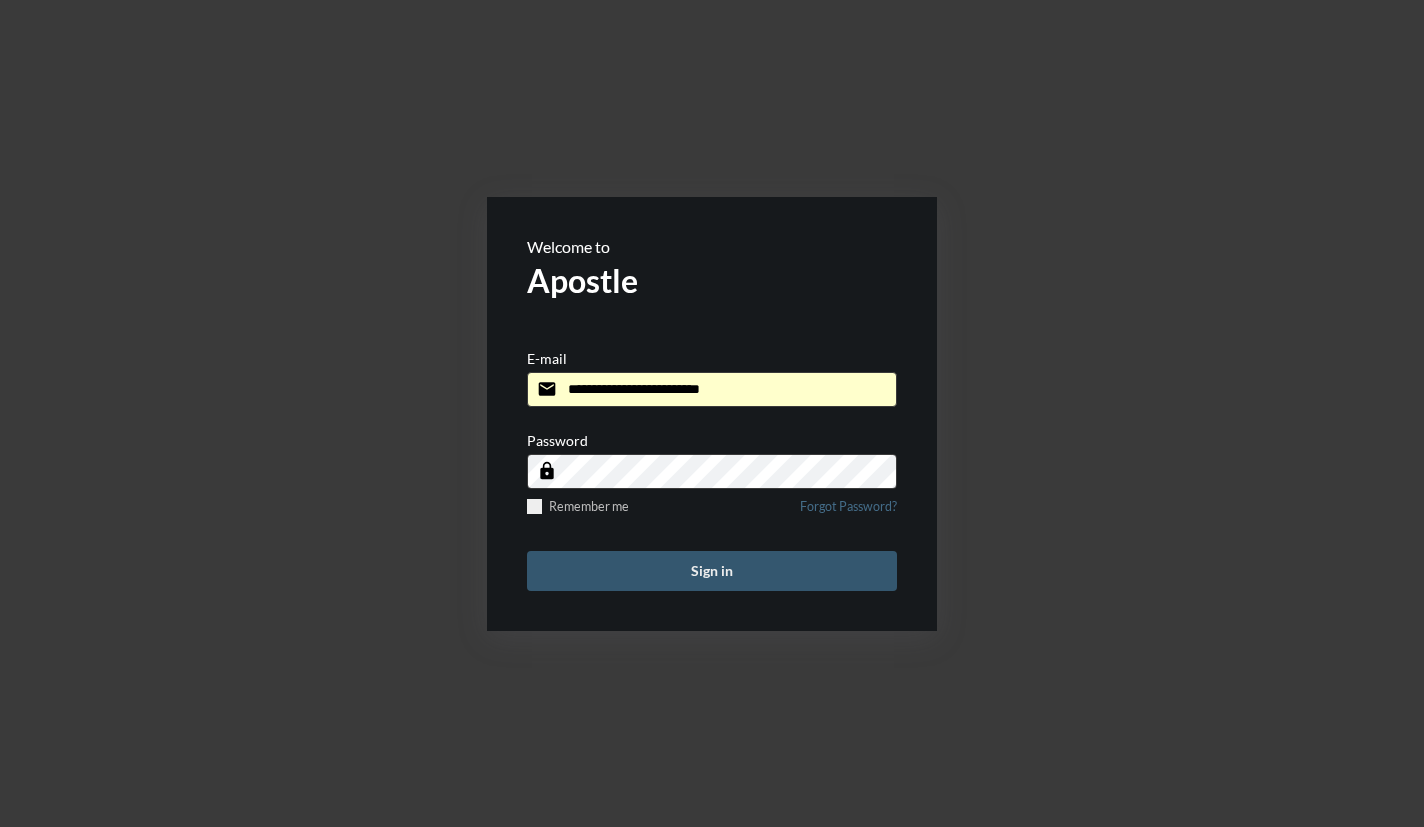 click on "Sign in" at bounding box center [712, 571] 